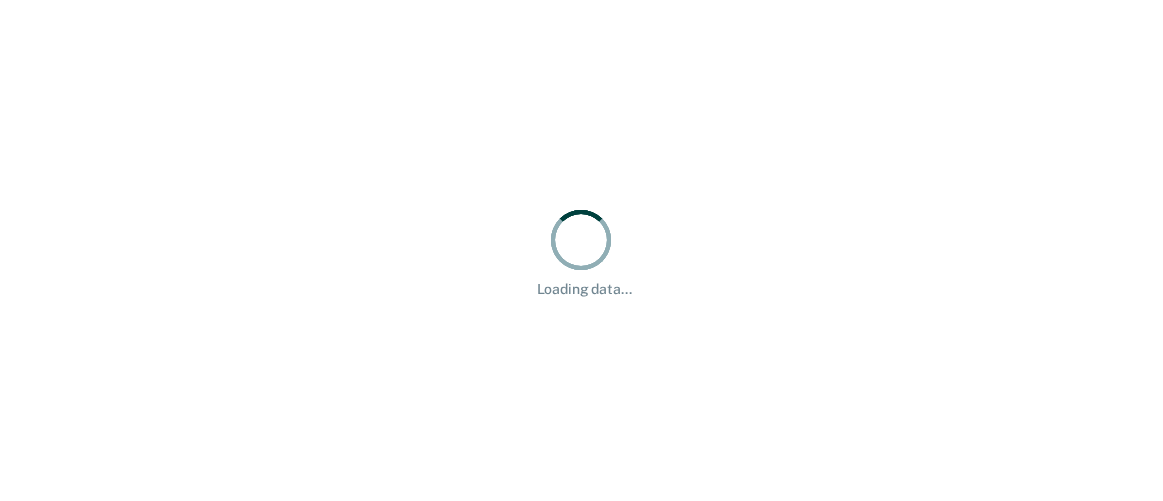 scroll, scrollTop: 0, scrollLeft: 0, axis: both 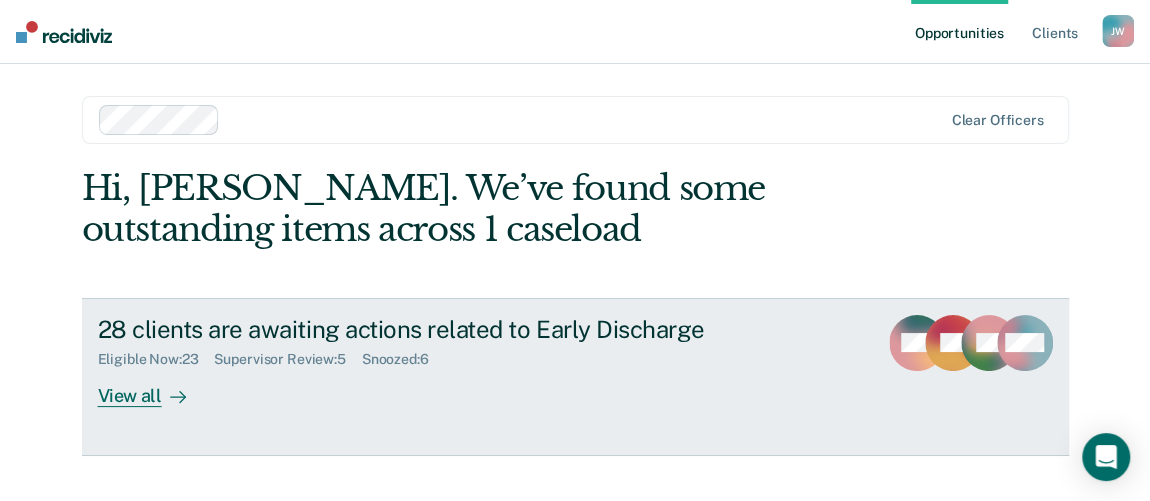click on "View all" at bounding box center (154, 387) 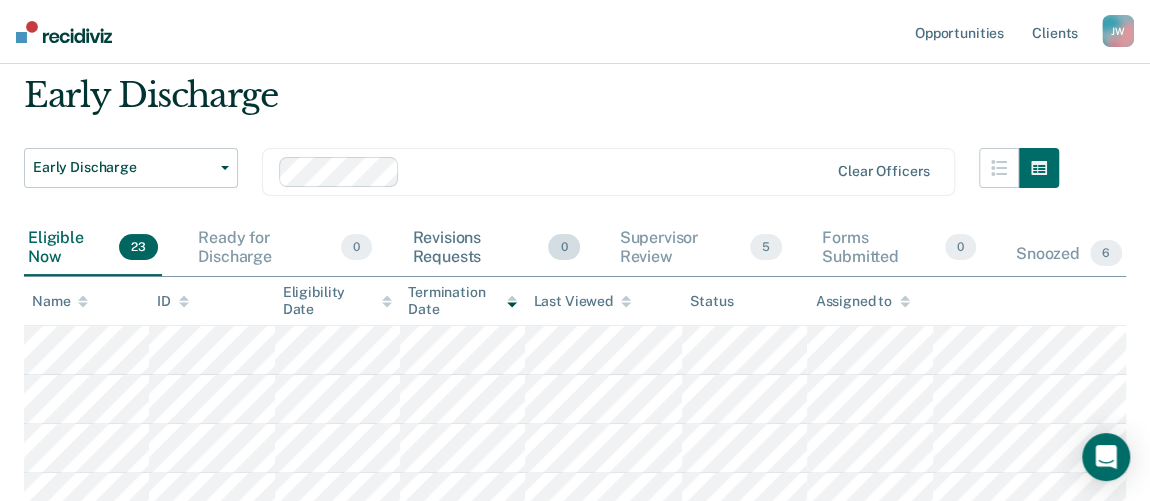 scroll, scrollTop: 0, scrollLeft: 0, axis: both 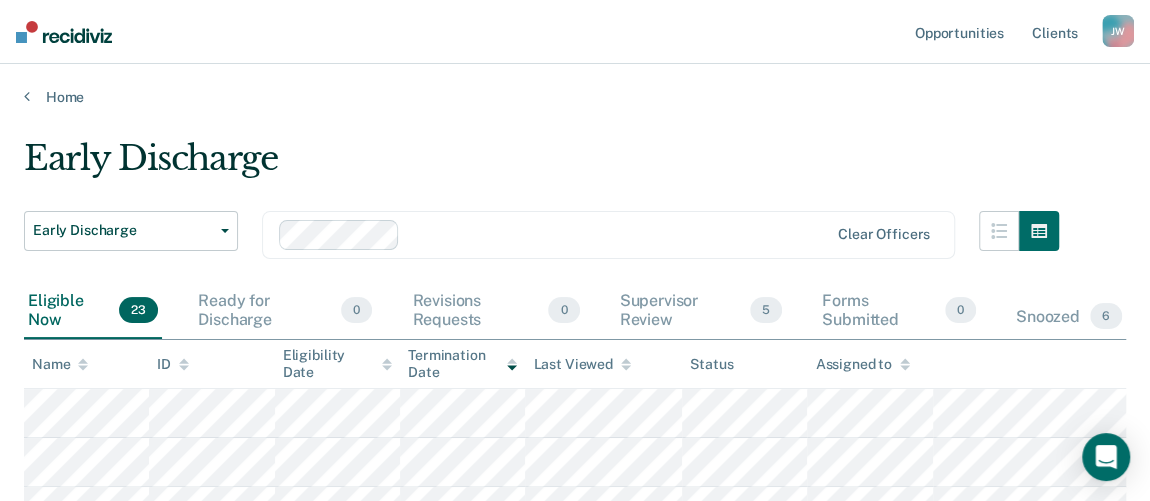 click 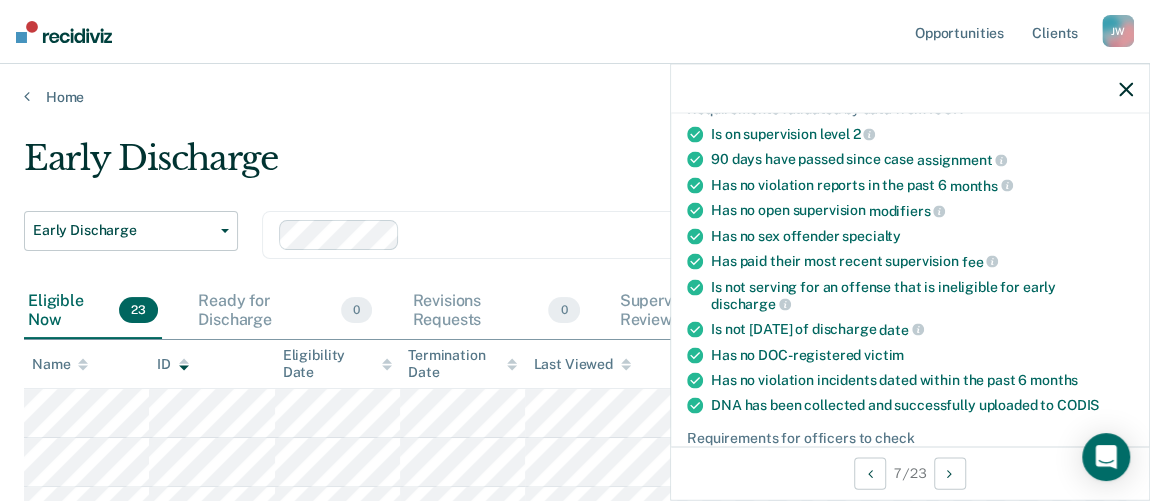 scroll, scrollTop: 0, scrollLeft: 0, axis: both 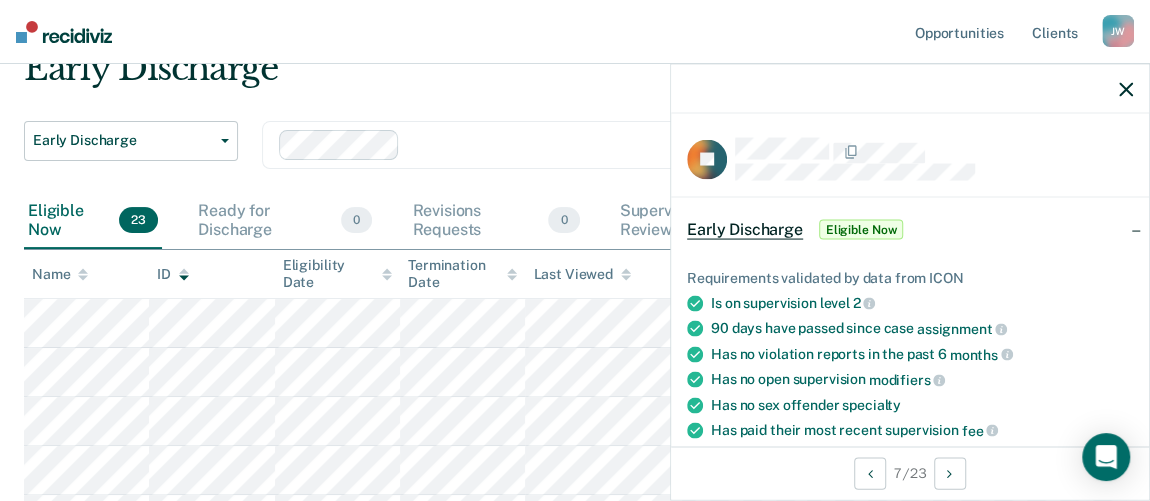 click on "Early Discharge   Early Discharge Early Discharge Clear   officers" at bounding box center (541, 120) 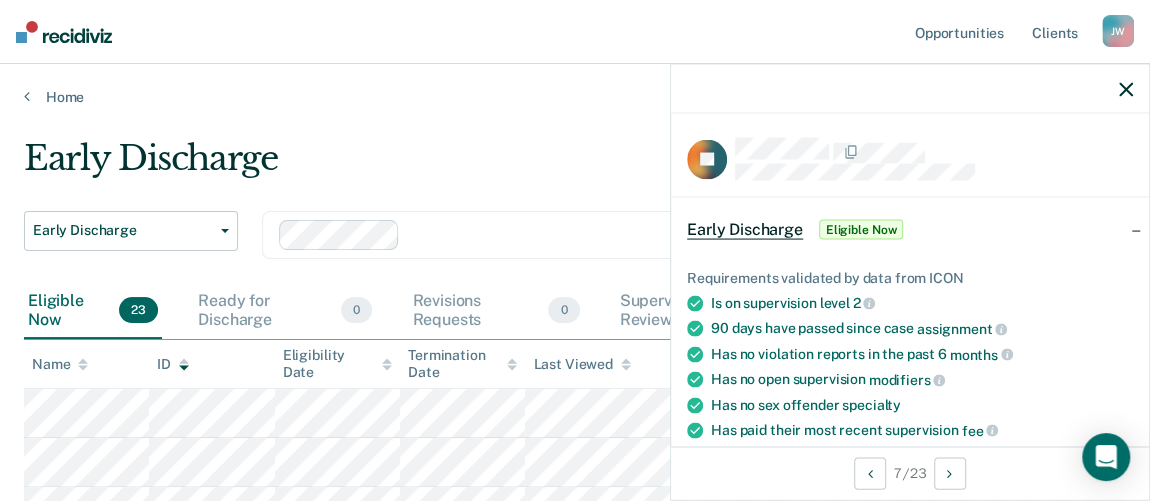 click 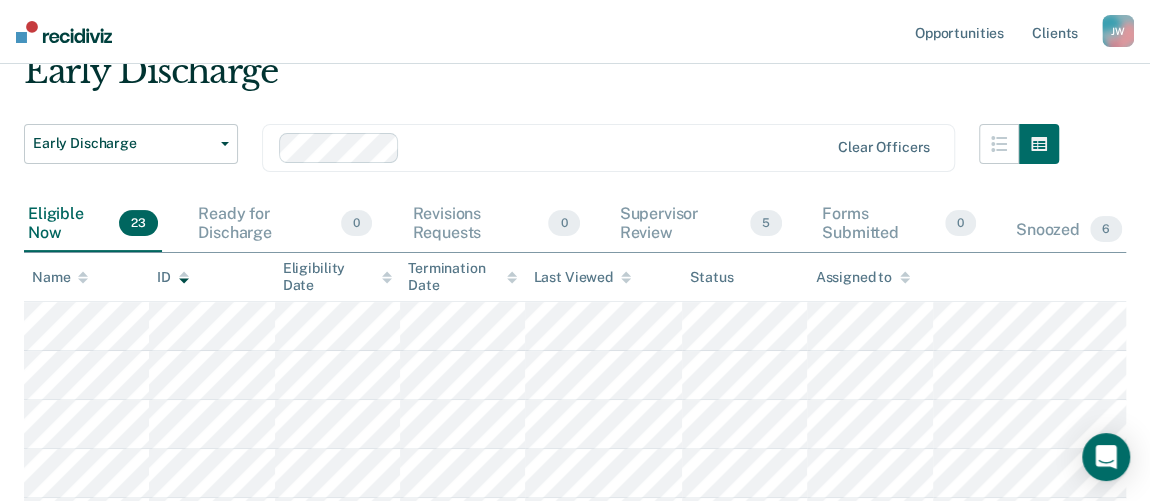scroll, scrollTop: 0, scrollLeft: 0, axis: both 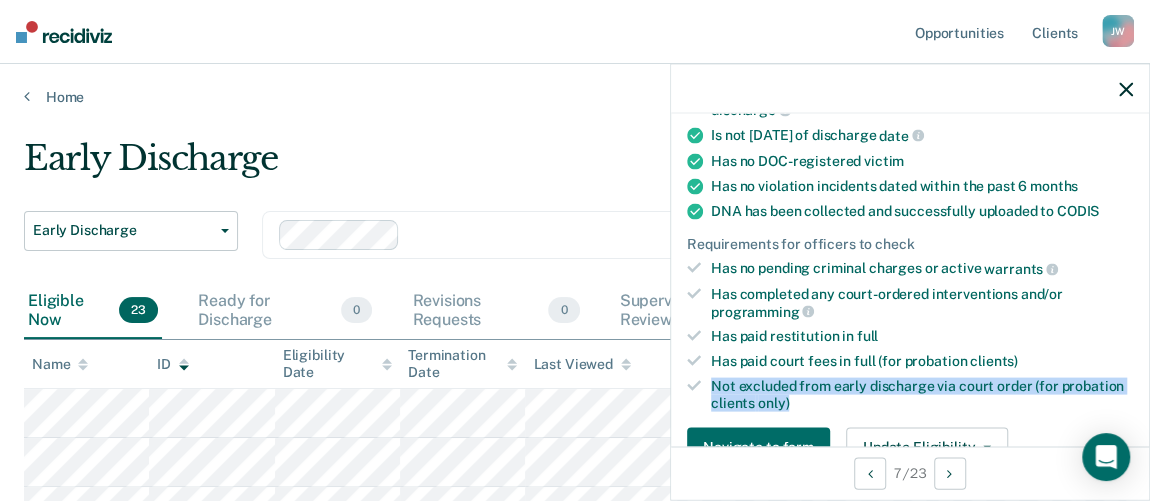 drag, startPoint x: 791, startPoint y: 397, endPoint x: 705, endPoint y: 384, distance: 86.977005 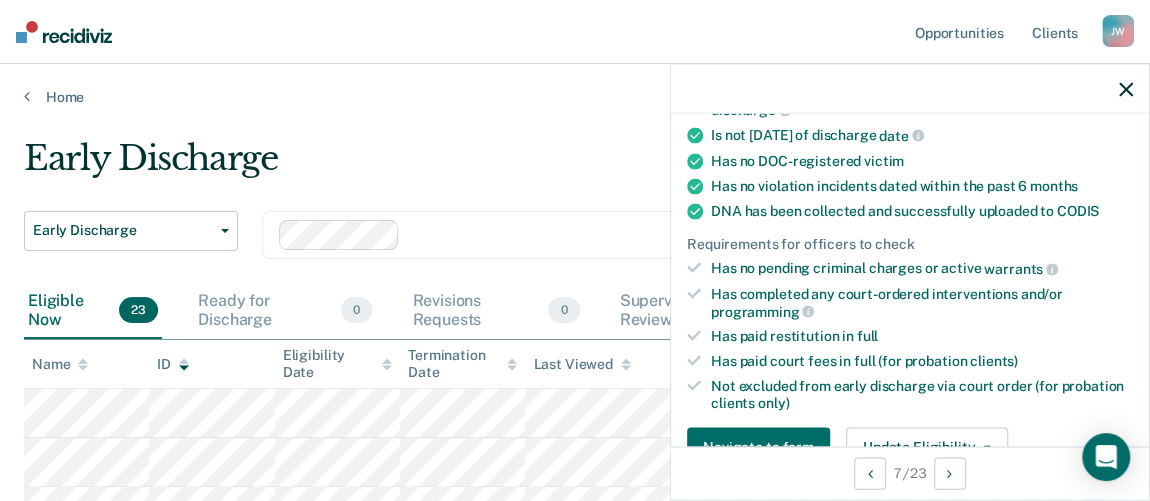 click on "Has paid court fees in full (for probation   clients)" at bounding box center [922, 361] 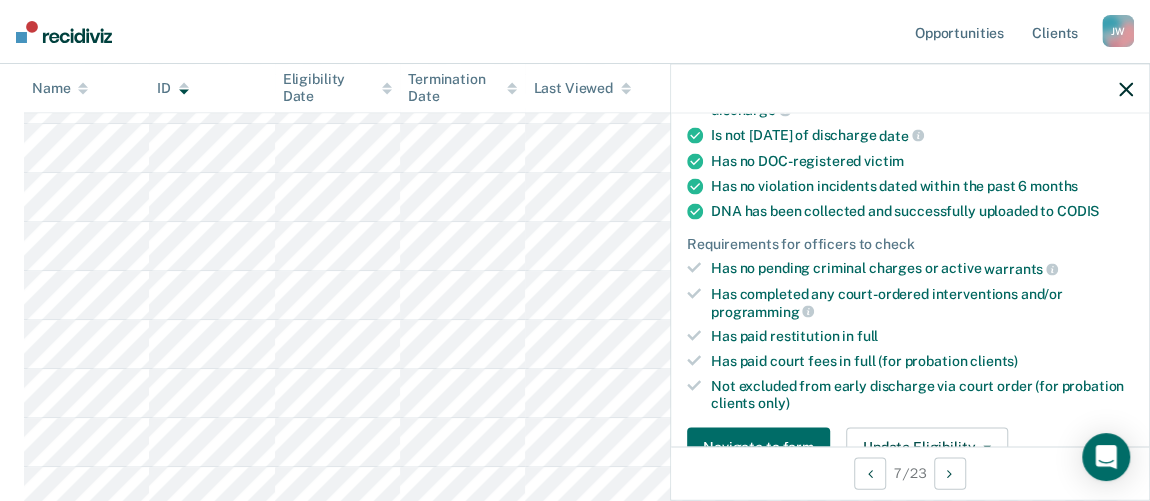 click 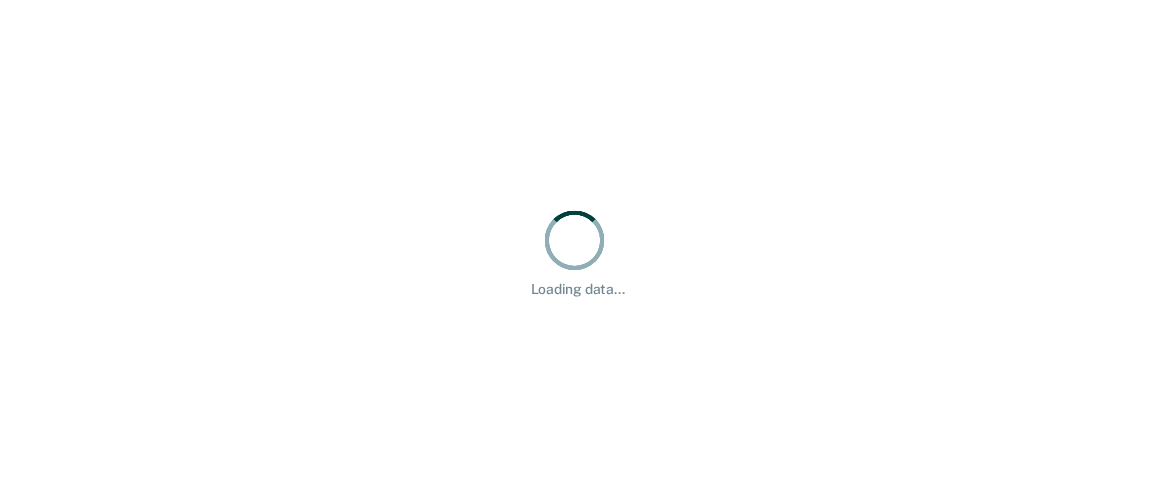 scroll, scrollTop: 0, scrollLeft: 0, axis: both 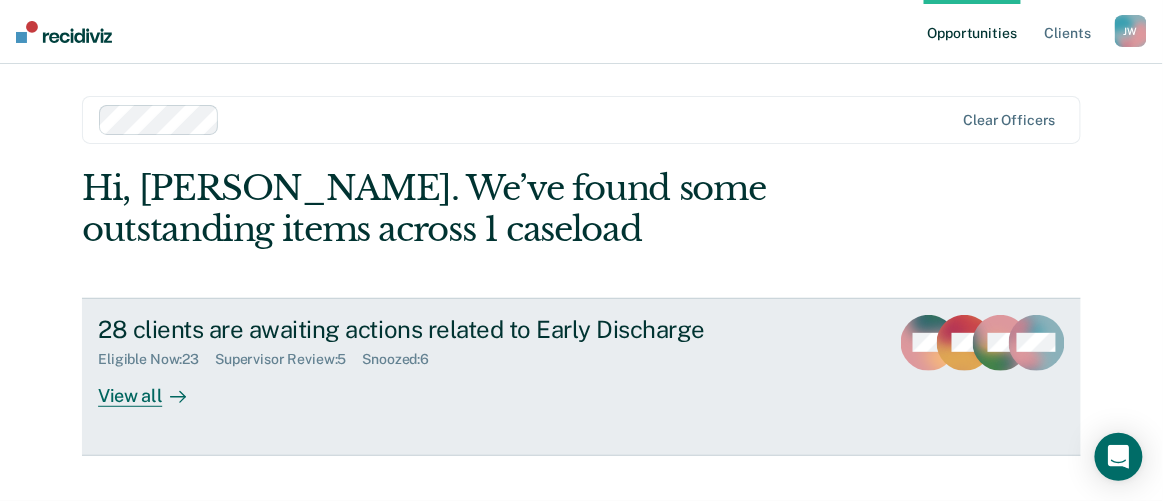 click on "View all" at bounding box center (154, 387) 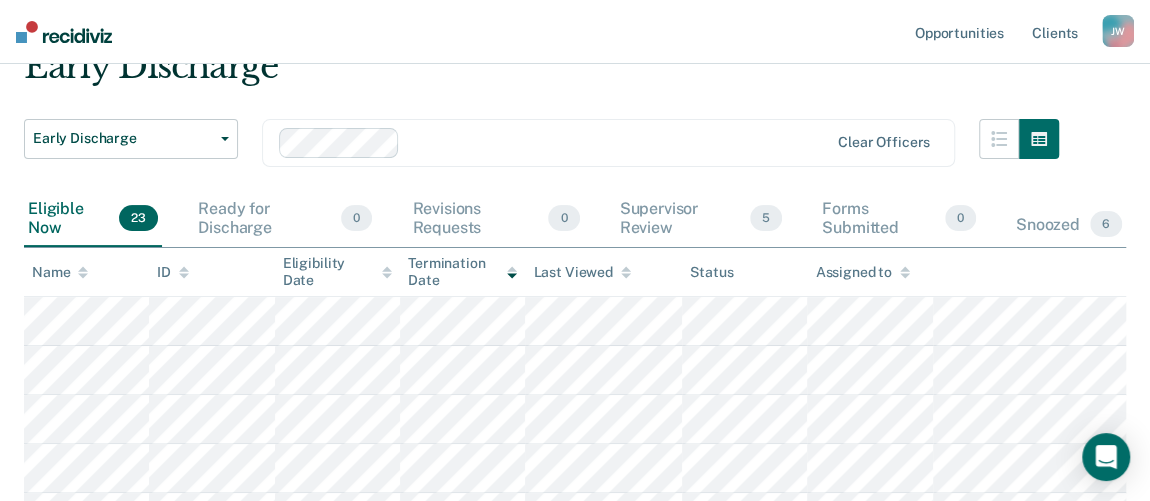 scroll, scrollTop: 0, scrollLeft: 0, axis: both 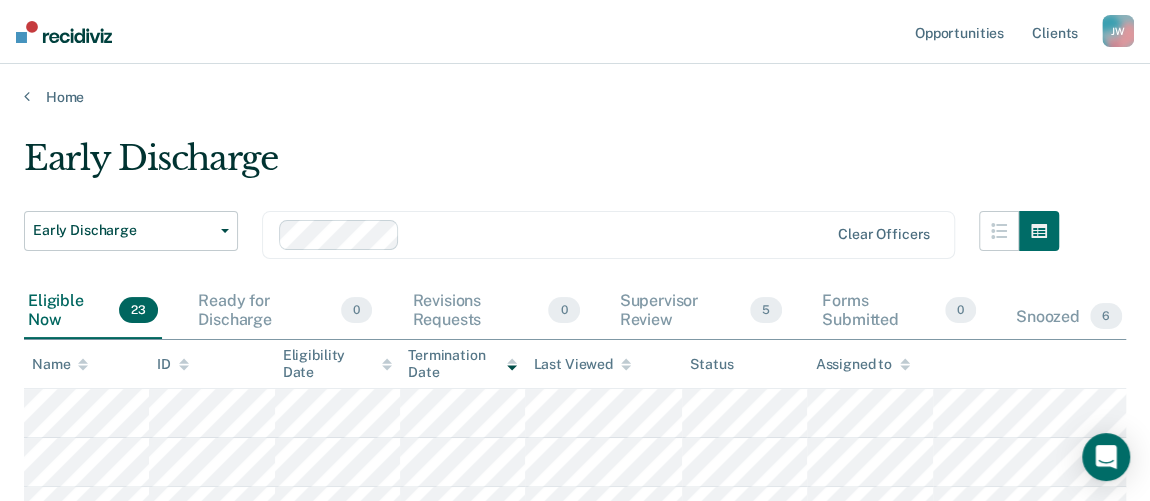 click on "Eligible Now 23" at bounding box center (93, 311) 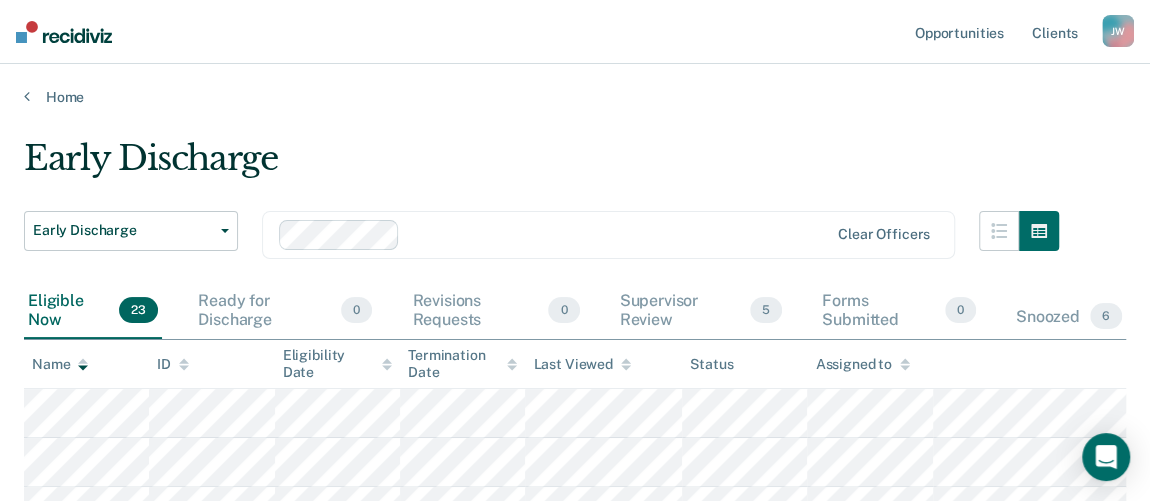 click 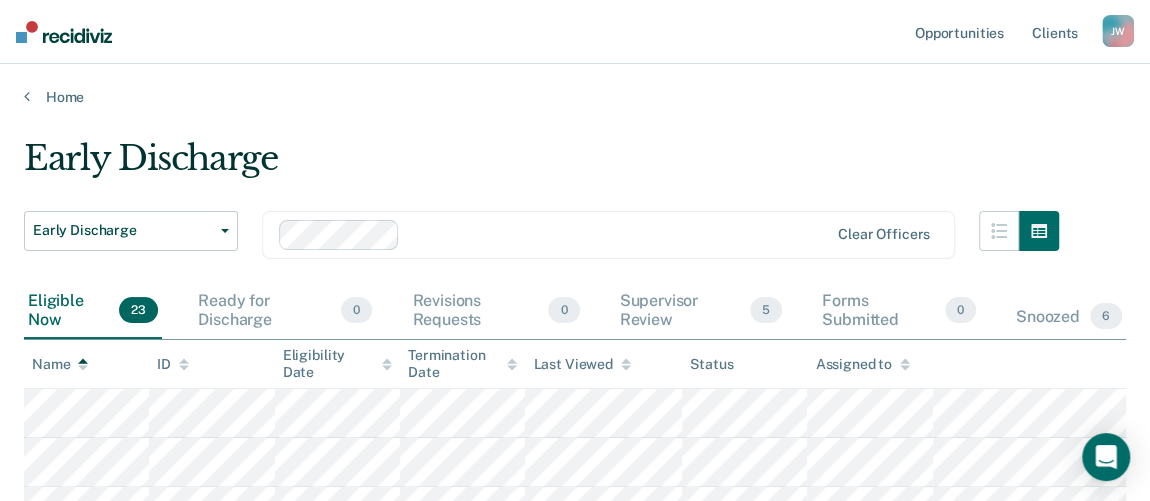 click 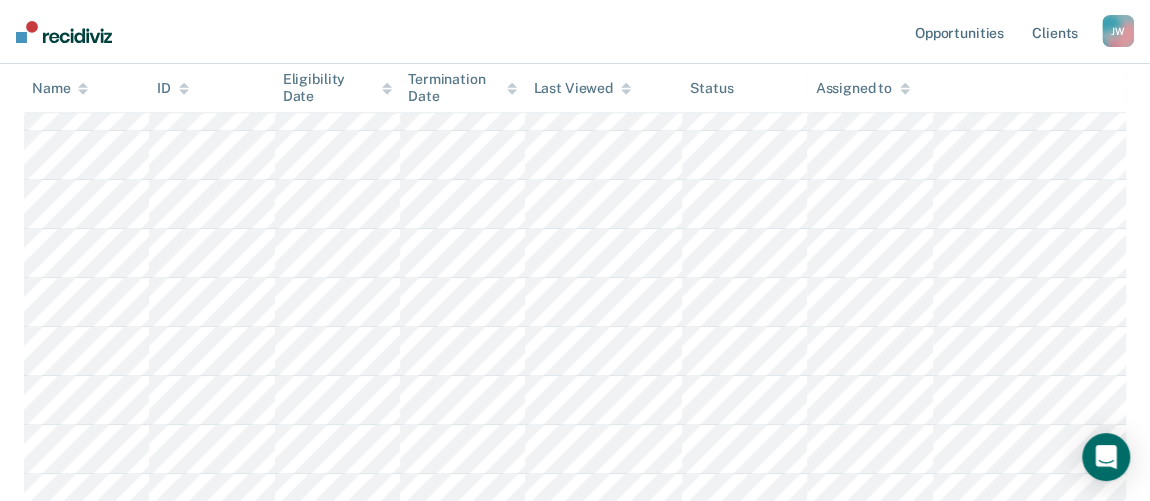 scroll, scrollTop: 0, scrollLeft: 0, axis: both 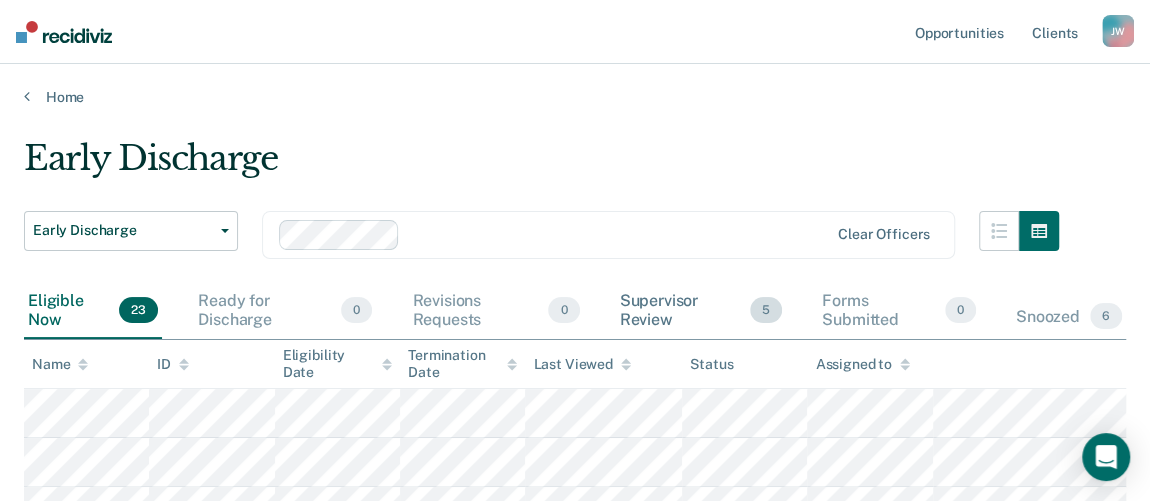 click on "Supervisor Review 5" at bounding box center [701, 311] 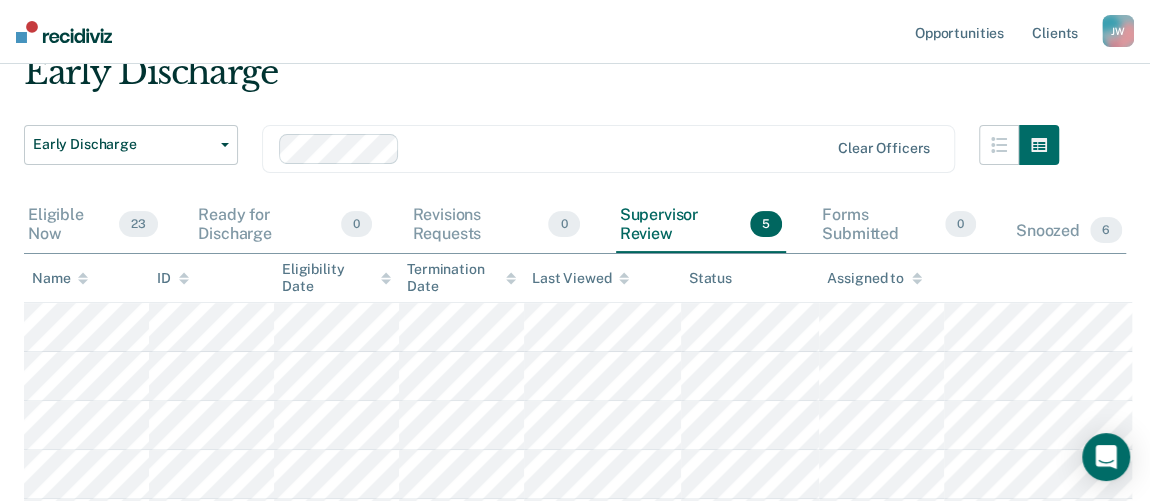 scroll, scrollTop: 0, scrollLeft: 0, axis: both 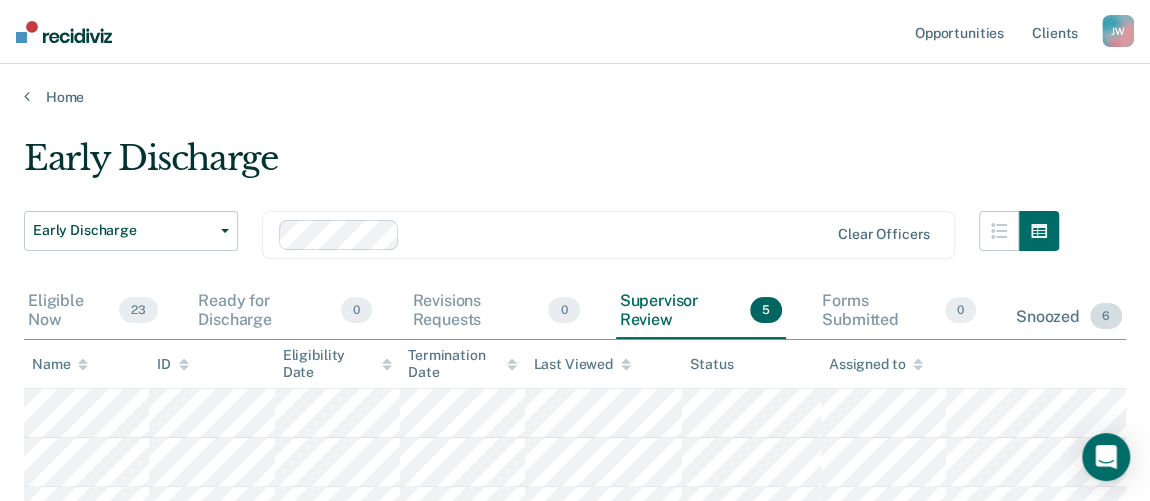 click on "Snoozed 6" at bounding box center (1069, 317) 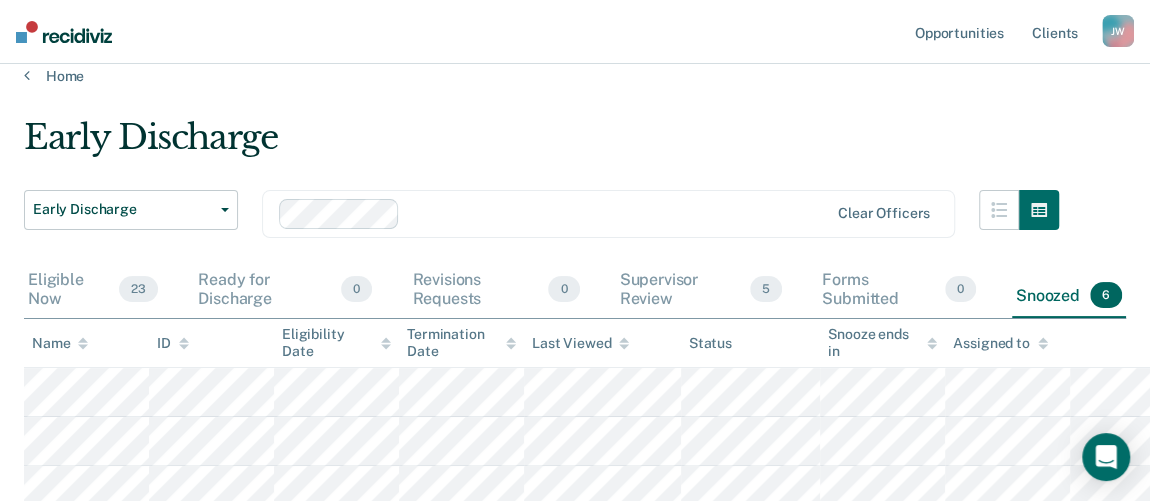 scroll, scrollTop: 0, scrollLeft: 0, axis: both 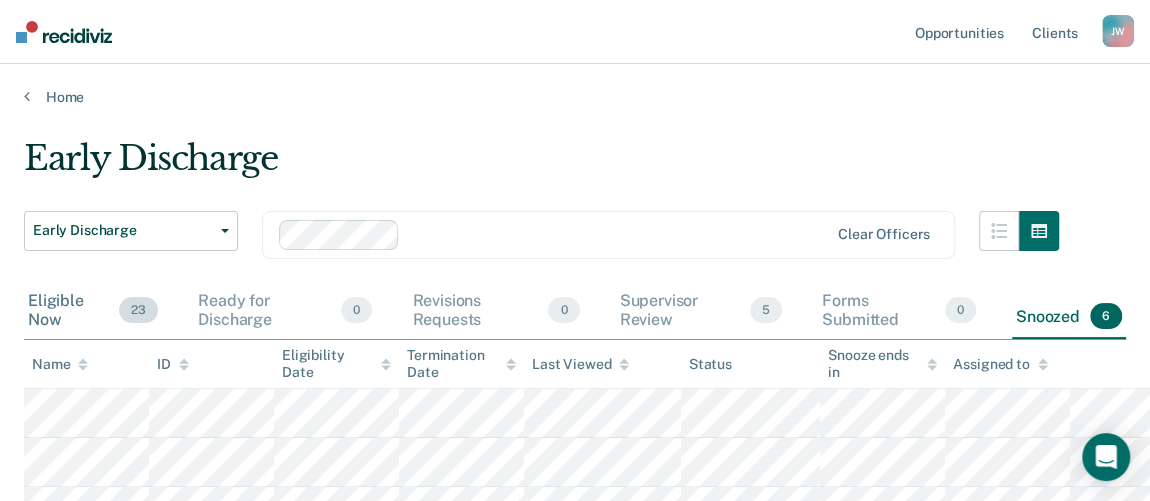 click on "Eligible Now 23" at bounding box center [93, 311] 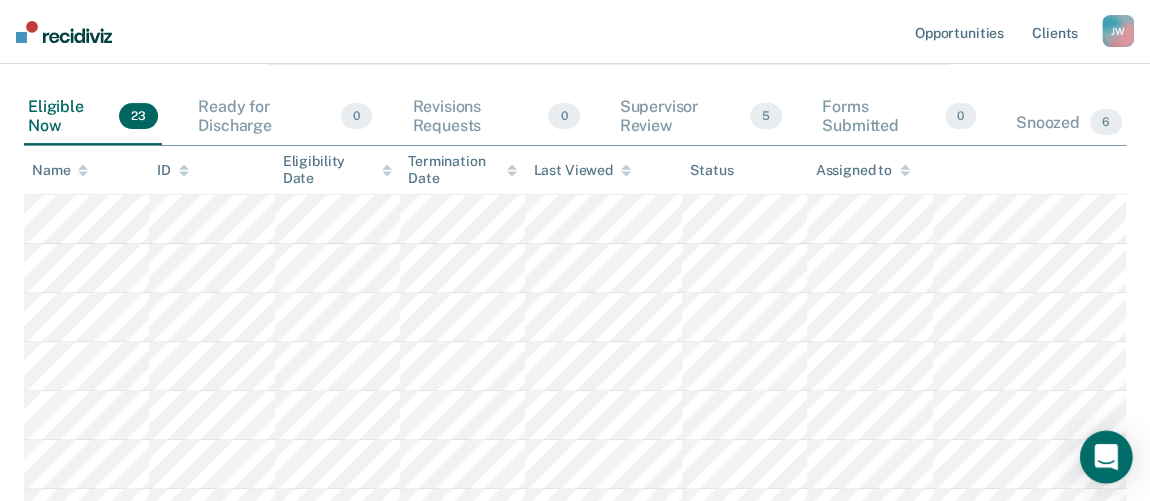 scroll, scrollTop: 272, scrollLeft: 0, axis: vertical 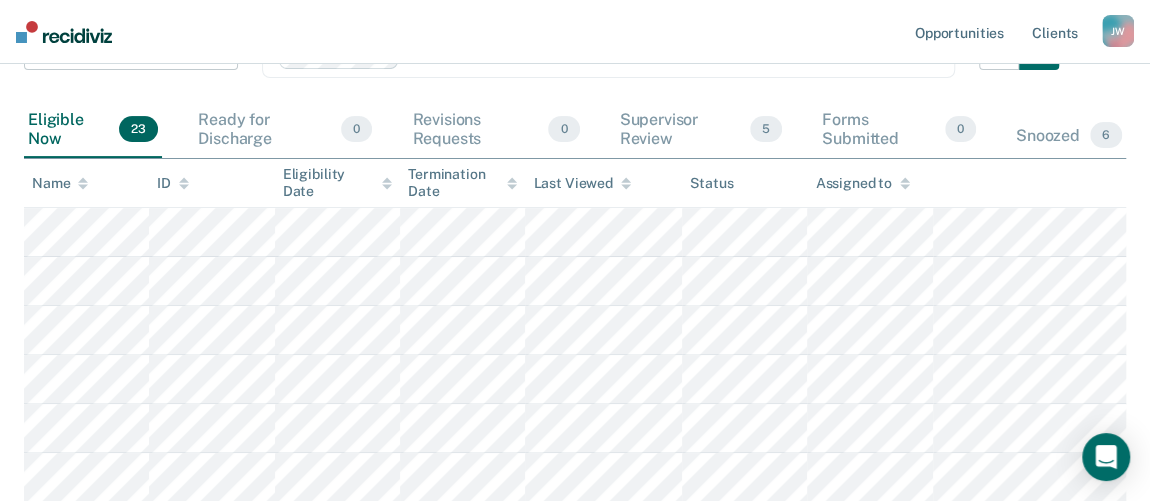 click on "Name" at bounding box center [60, 183] 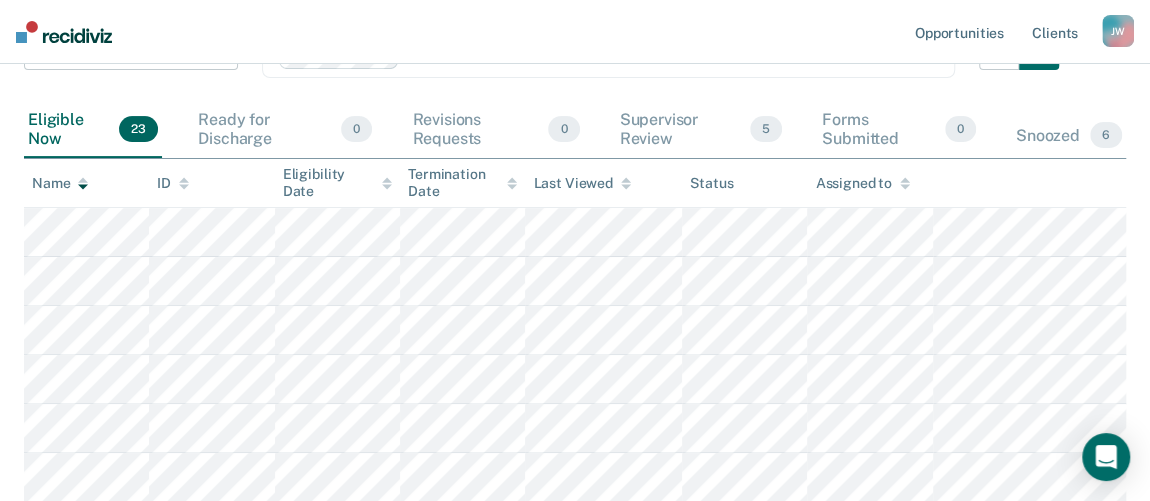 click on "ID" at bounding box center (173, 183) 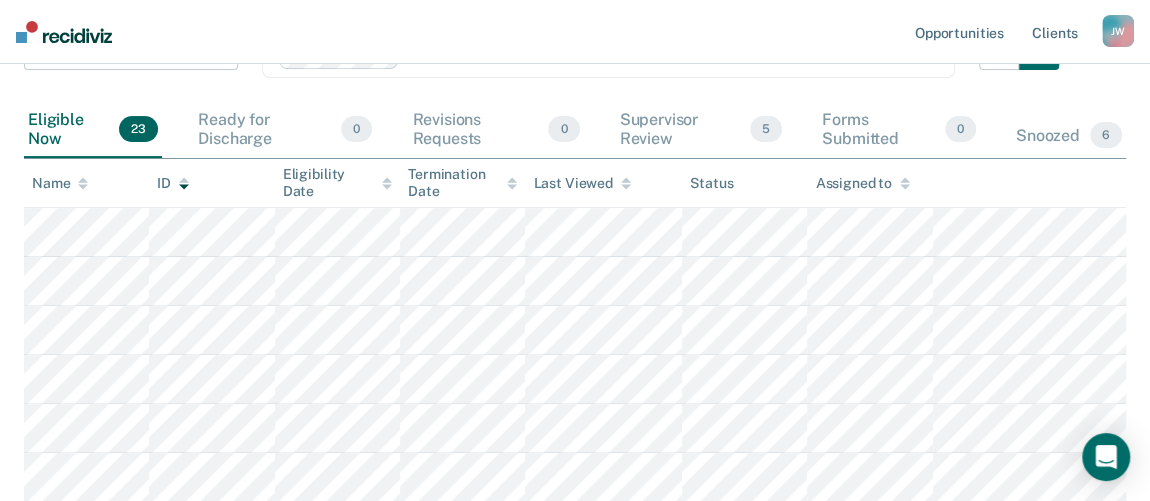 click on "ID" at bounding box center [173, 183] 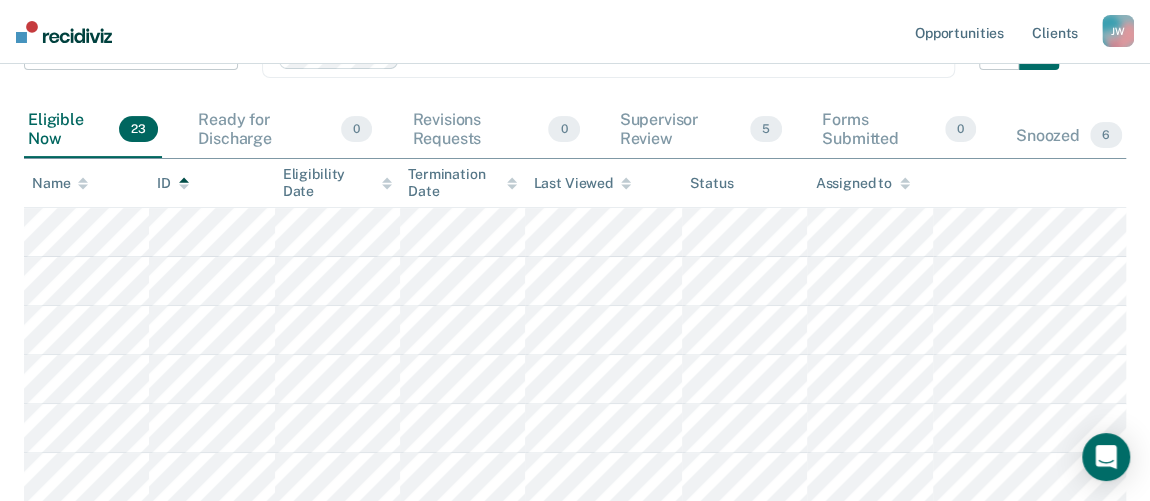 click on "Eligibility Date" at bounding box center [337, 183] 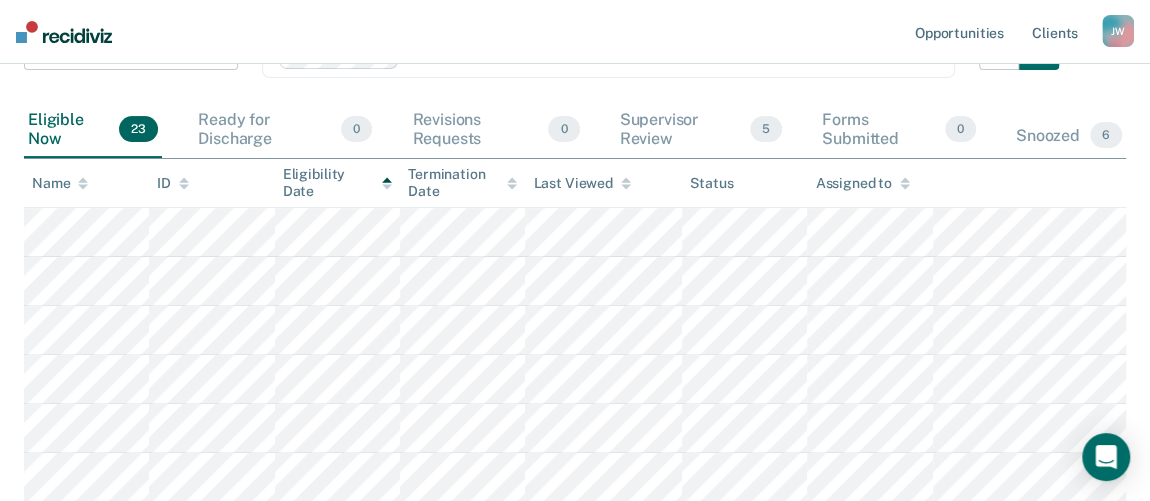 click on "Termination Date" at bounding box center (462, 183) 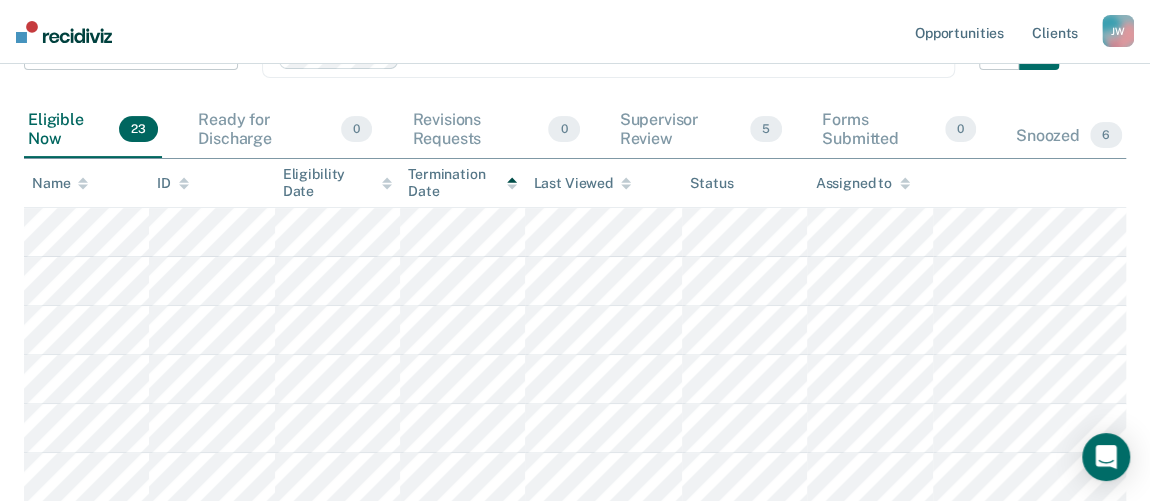 click on "Last Viewed" at bounding box center [581, 183] 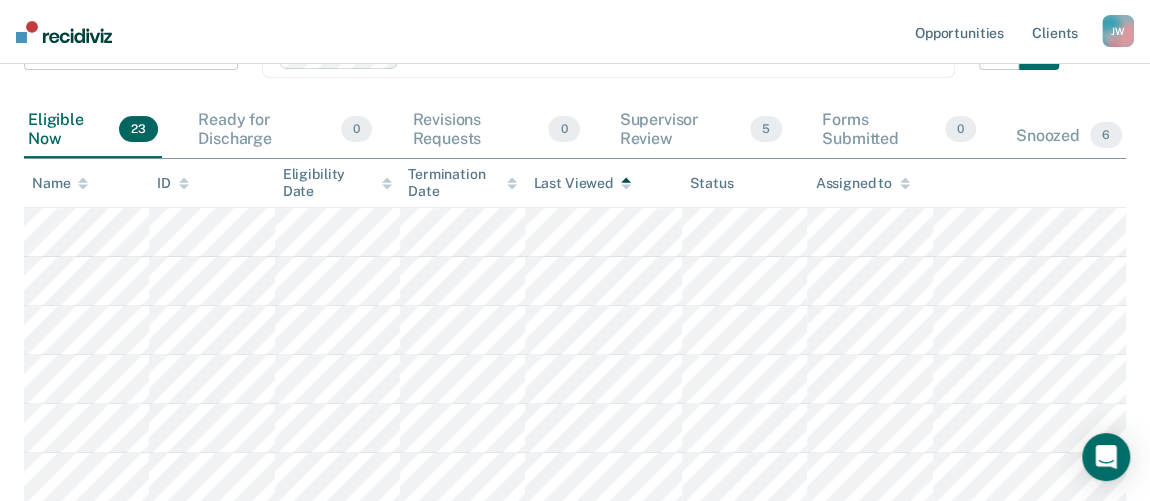 click on "Name" at bounding box center (60, 183) 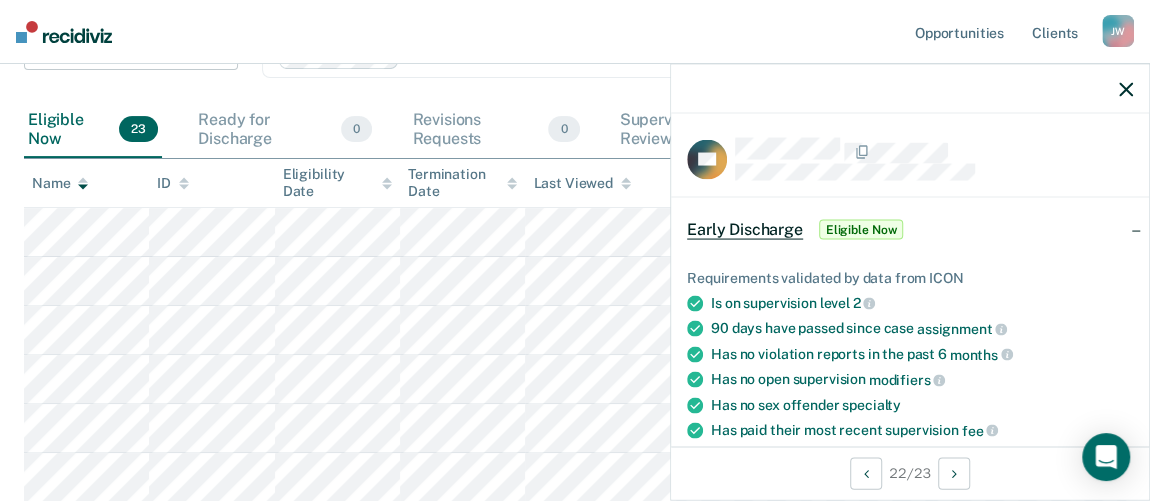 scroll, scrollTop: 272, scrollLeft: 0, axis: vertical 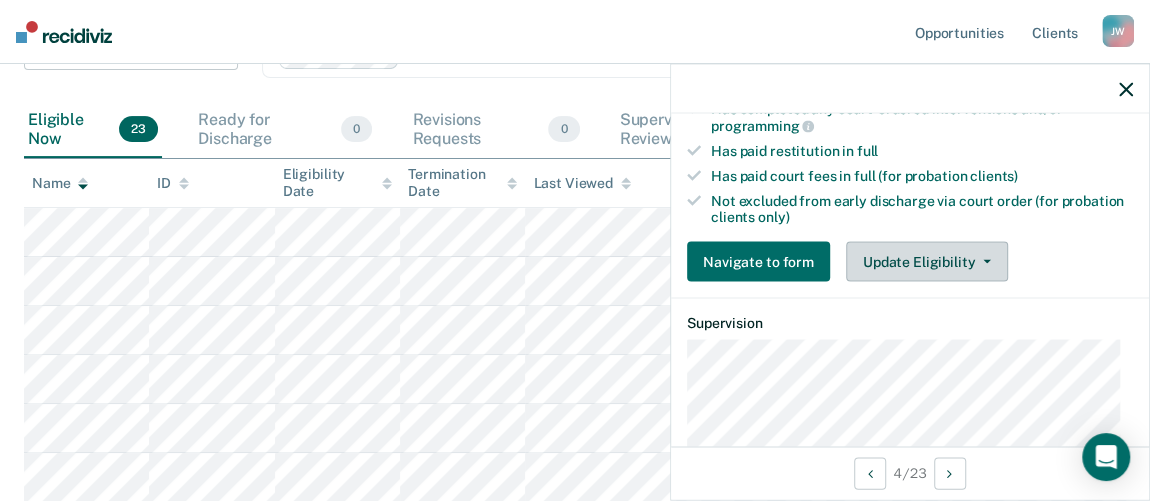 click on "Update Eligibility" at bounding box center (927, 262) 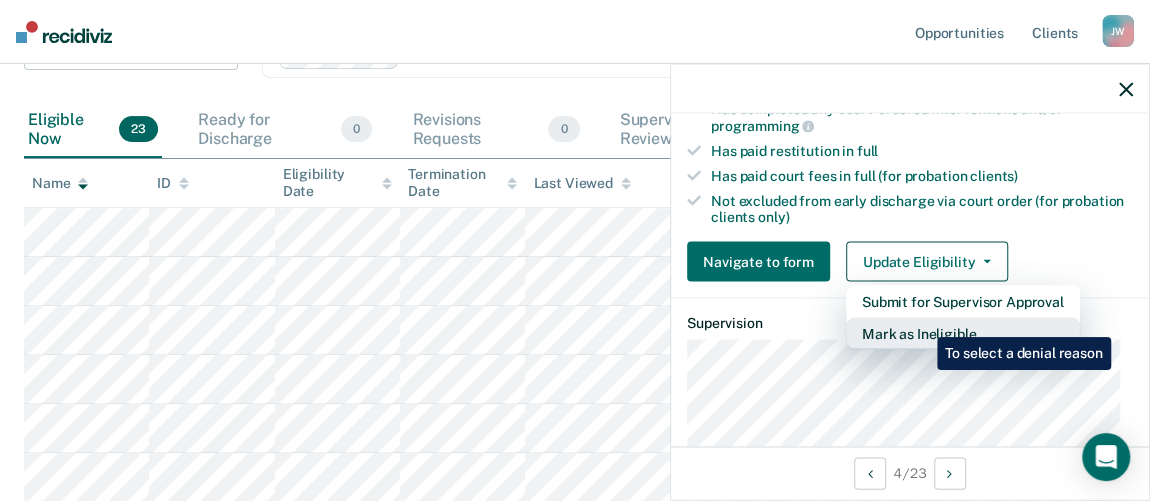 click on "Mark as Ineligible" at bounding box center [963, 334] 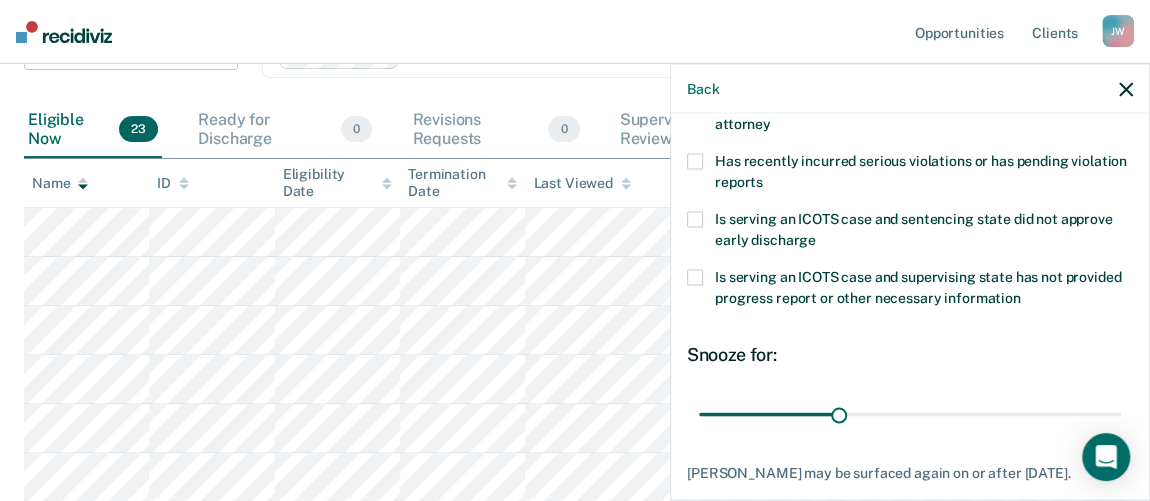 scroll, scrollTop: 501, scrollLeft: 0, axis: vertical 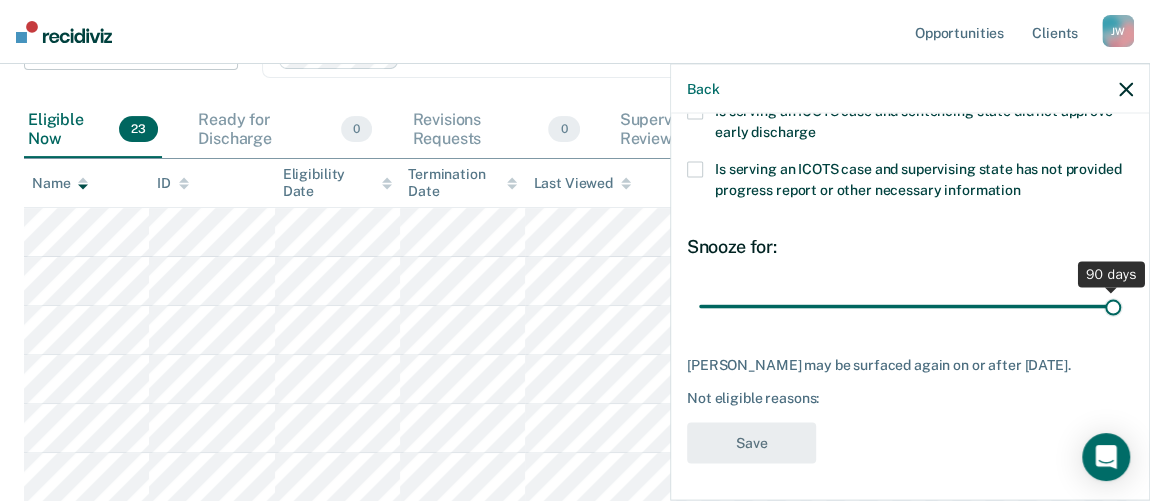 drag, startPoint x: 832, startPoint y: 305, endPoint x: 1116, endPoint y: 313, distance: 284.11264 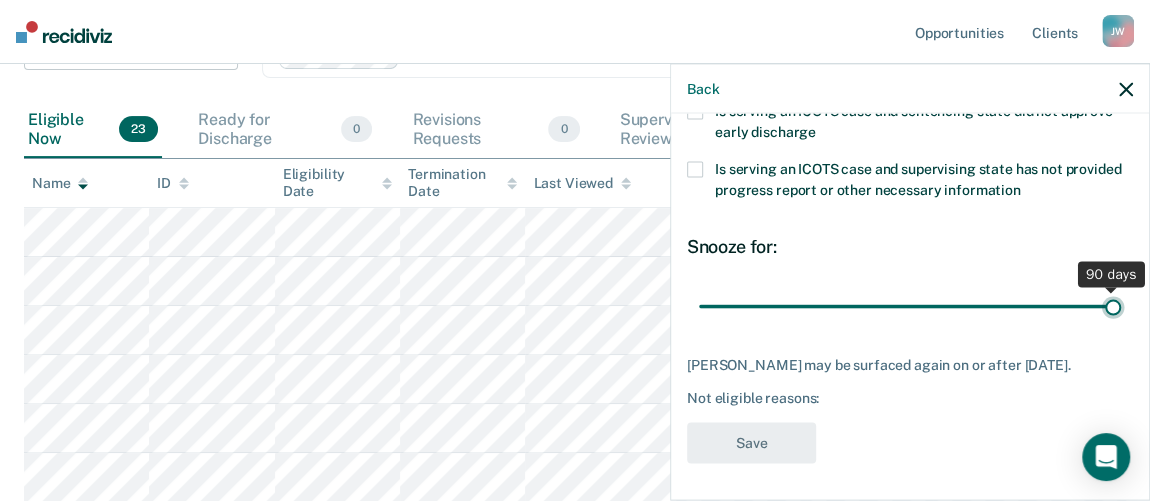 type on "90" 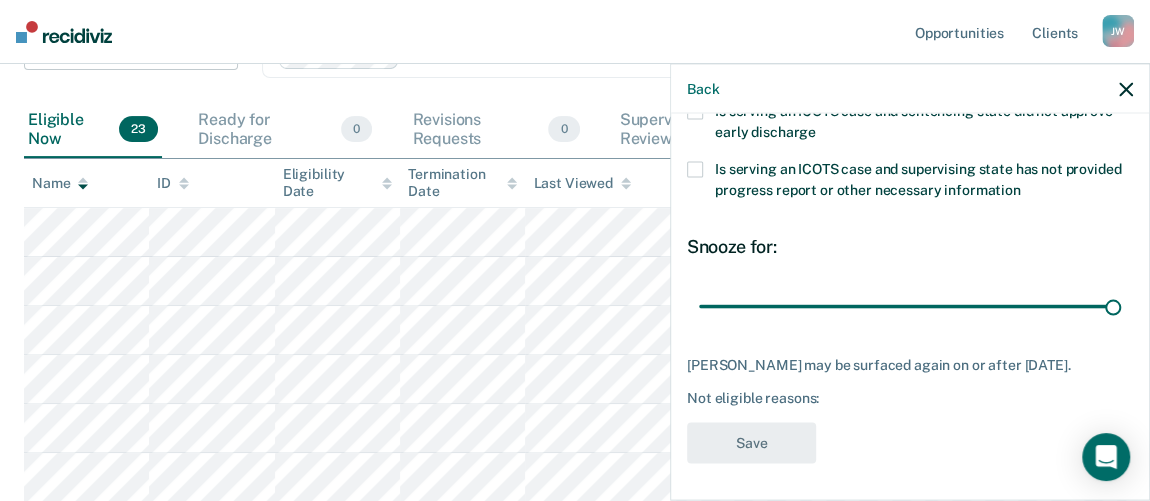 click 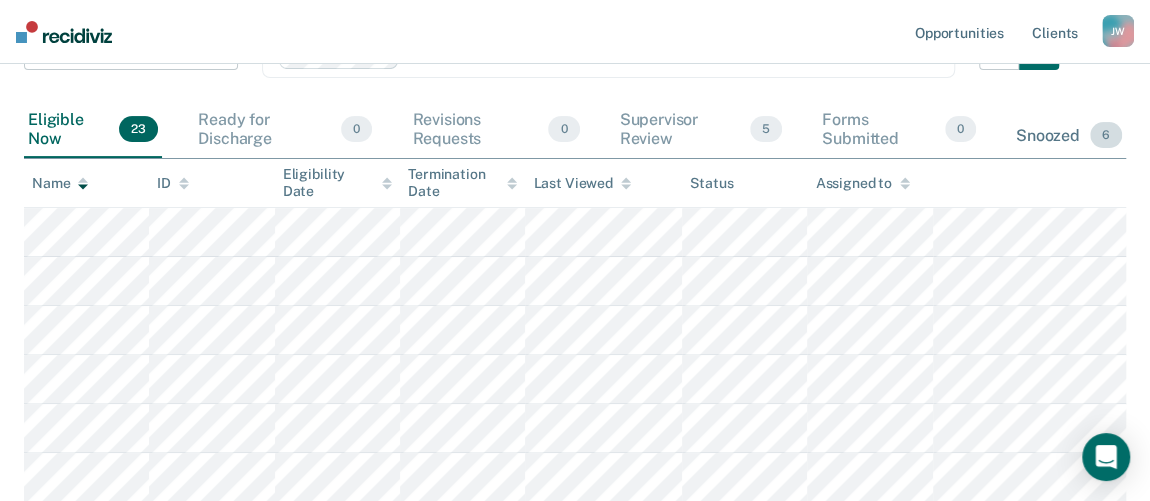 click on "Snoozed 6" at bounding box center [1069, 136] 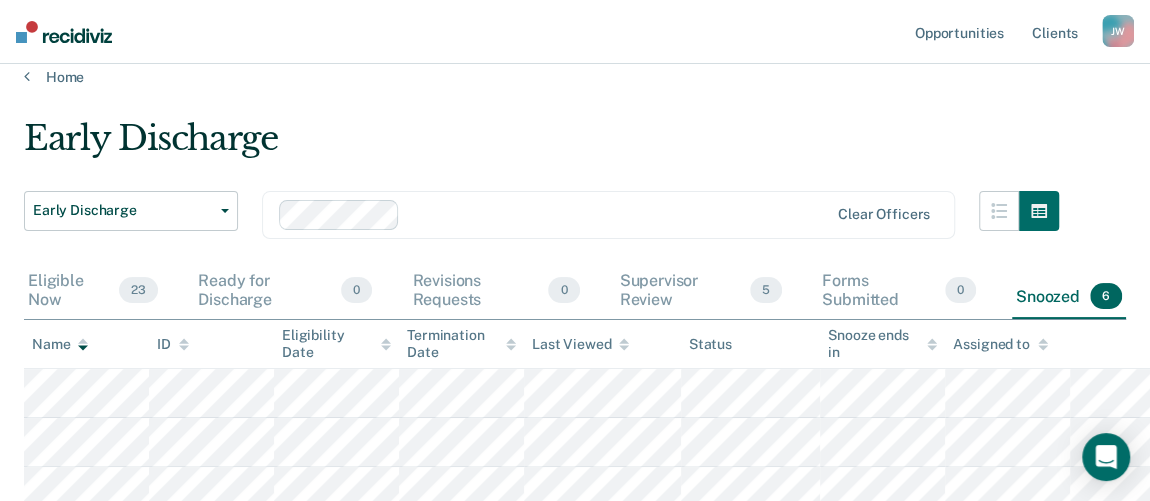scroll, scrollTop: 0, scrollLeft: 0, axis: both 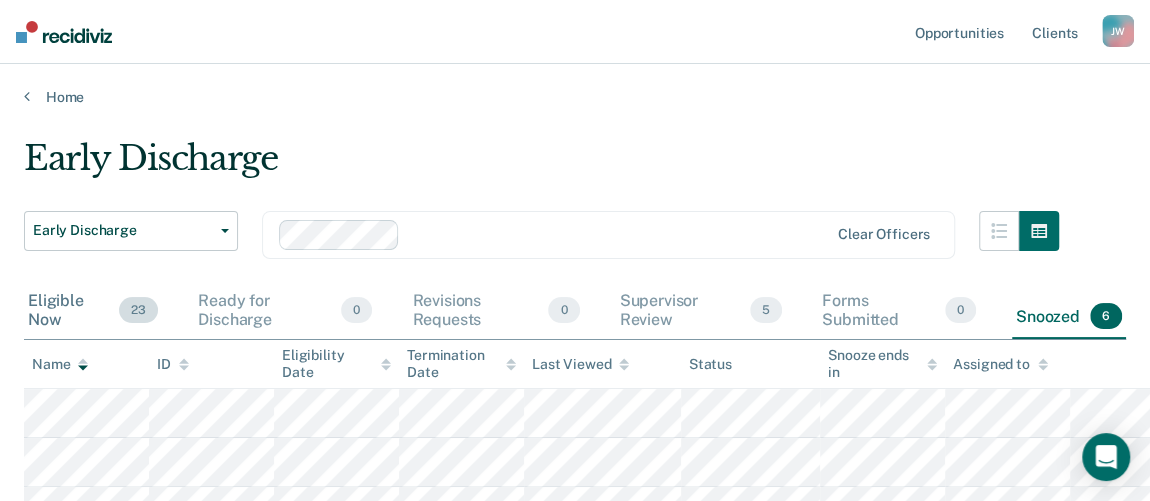click on "Eligible Now 23" at bounding box center [93, 311] 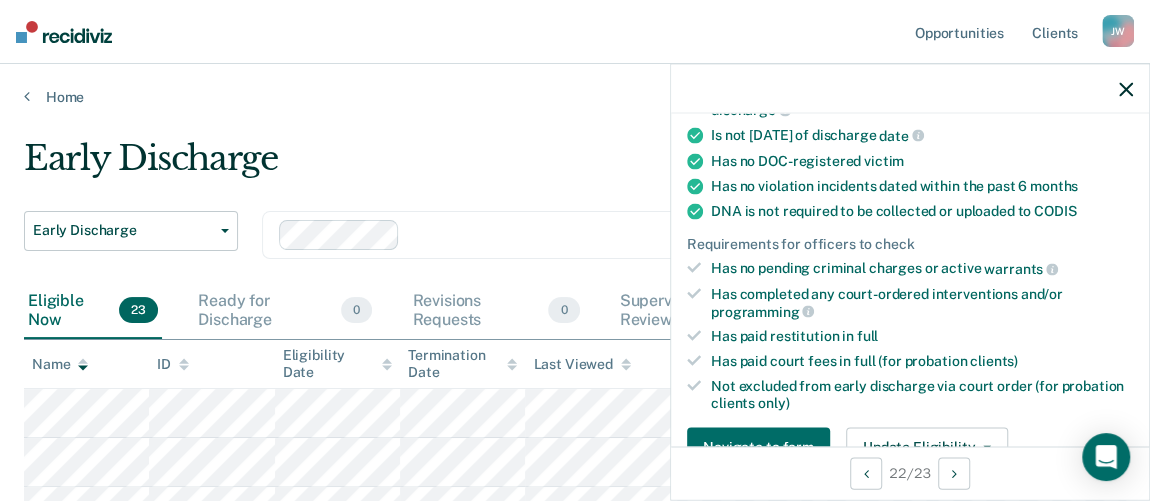 scroll, scrollTop: 545, scrollLeft: 0, axis: vertical 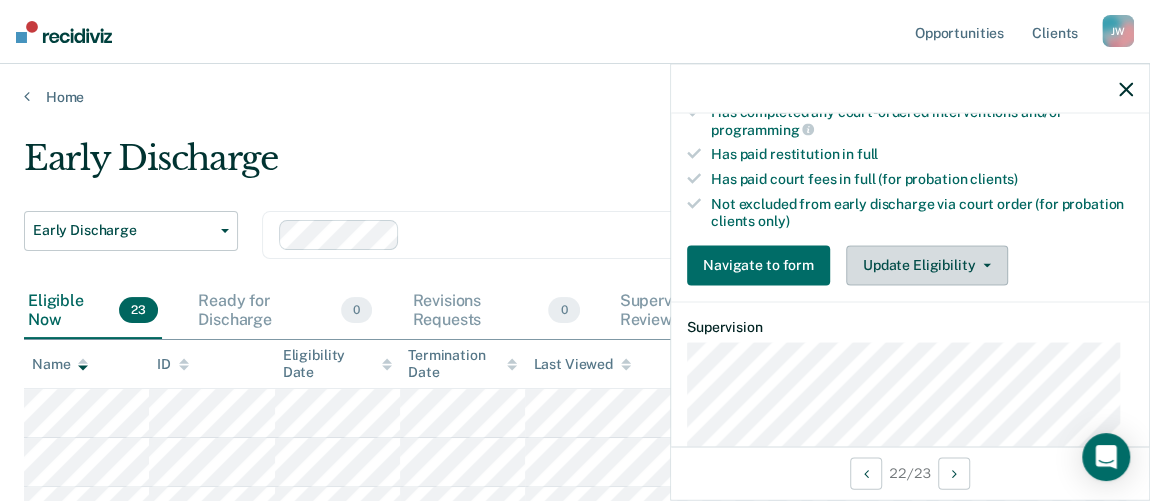 click on "Update Eligibility" at bounding box center [927, 265] 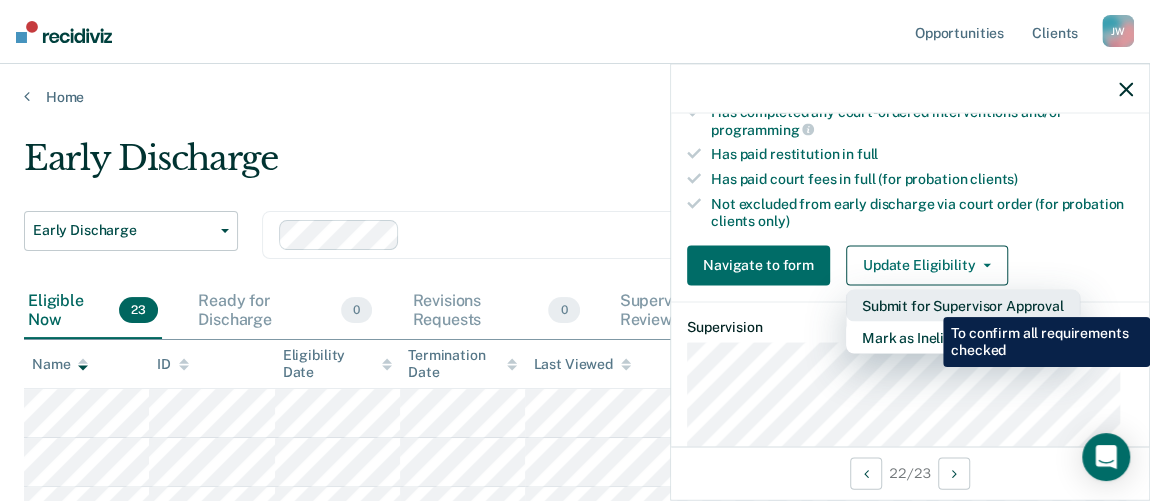 click on "Submit for Supervisor Approval" at bounding box center (963, 305) 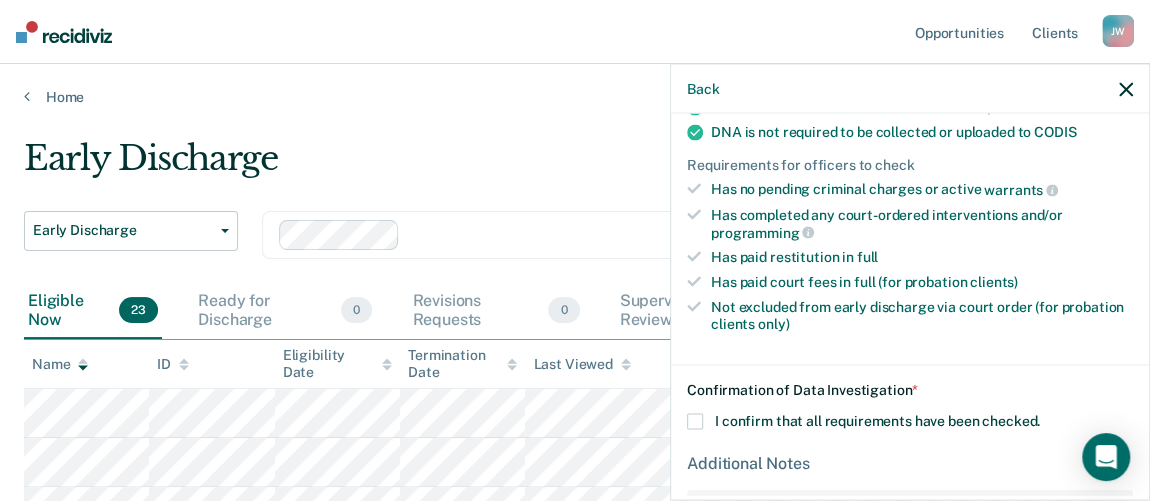 scroll, scrollTop: 624, scrollLeft: 0, axis: vertical 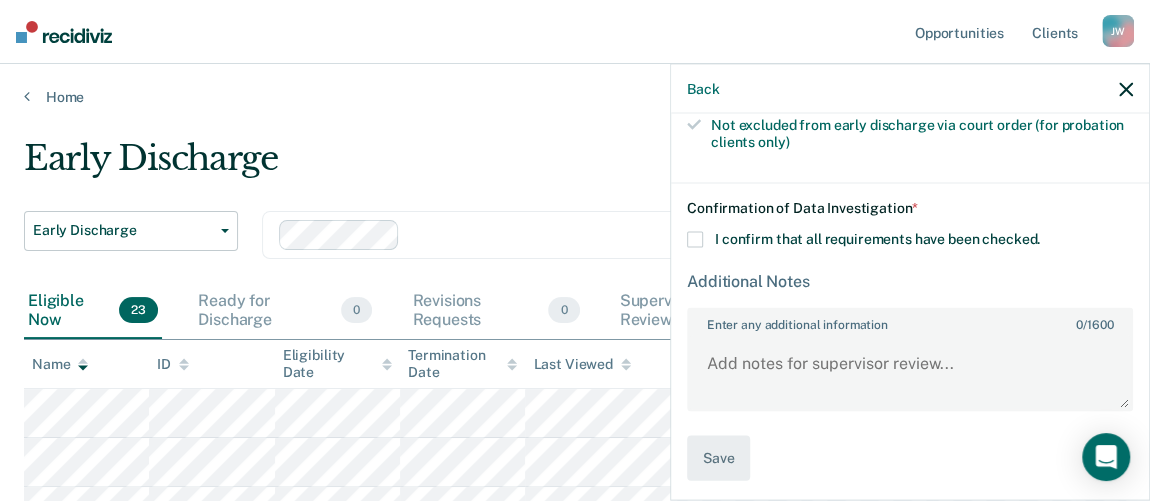click 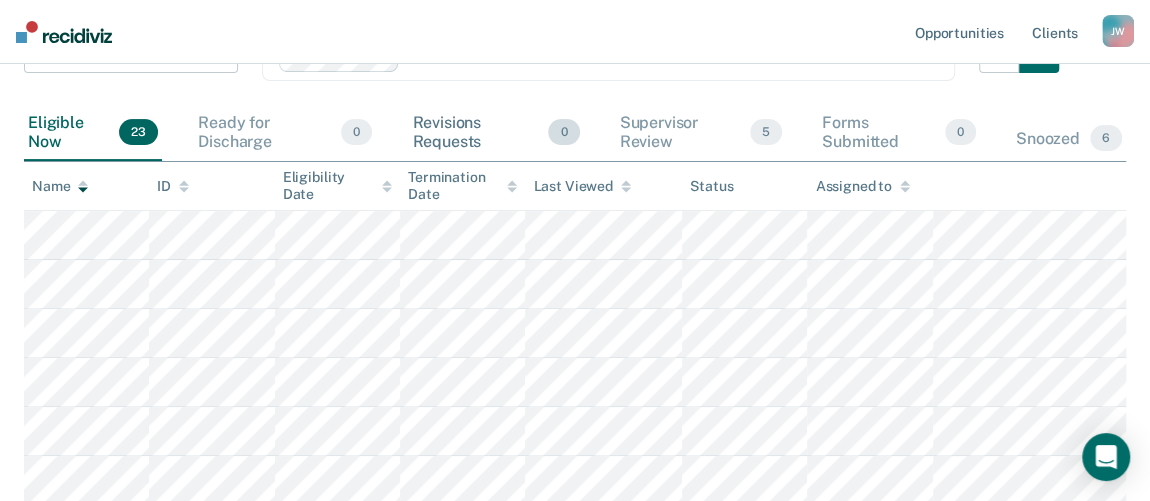 scroll, scrollTop: 181, scrollLeft: 0, axis: vertical 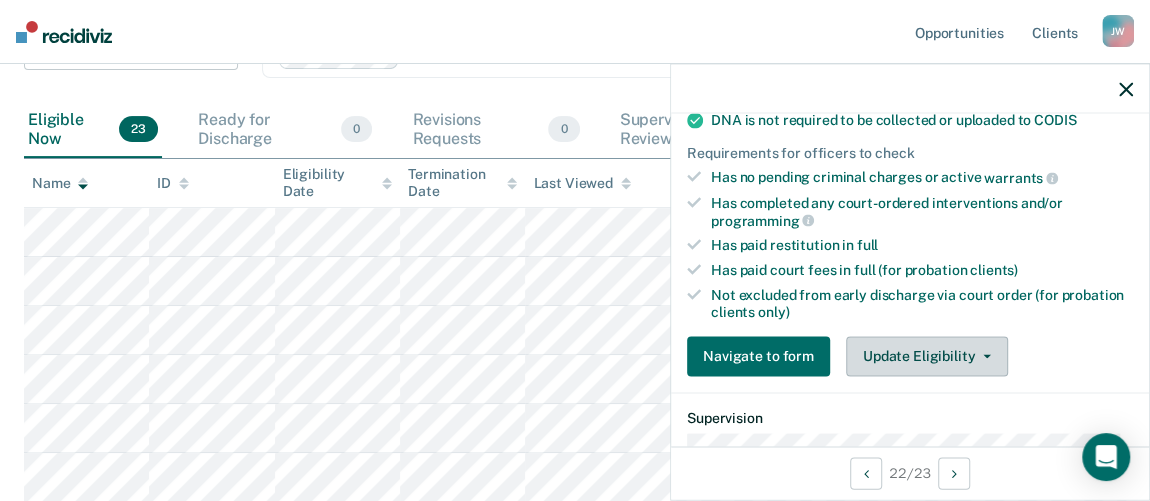 click on "Update Eligibility" at bounding box center (927, 356) 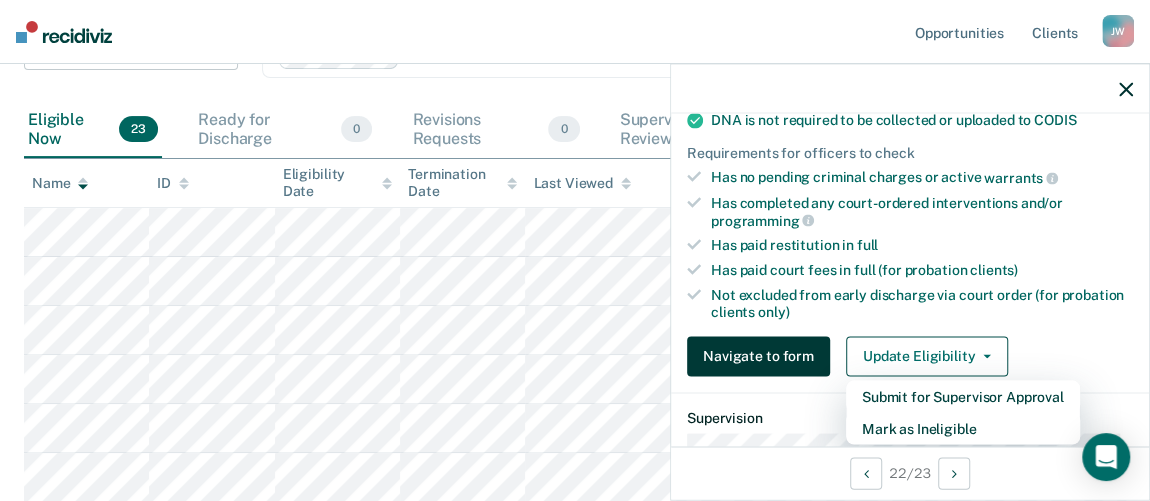click on "Navigate to form" at bounding box center [758, 356] 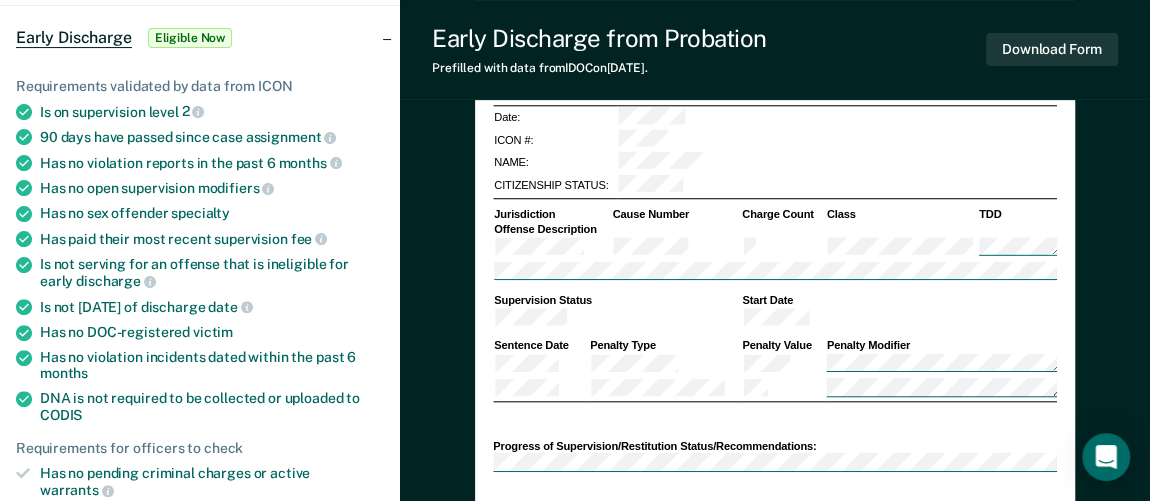 scroll, scrollTop: 0, scrollLeft: 0, axis: both 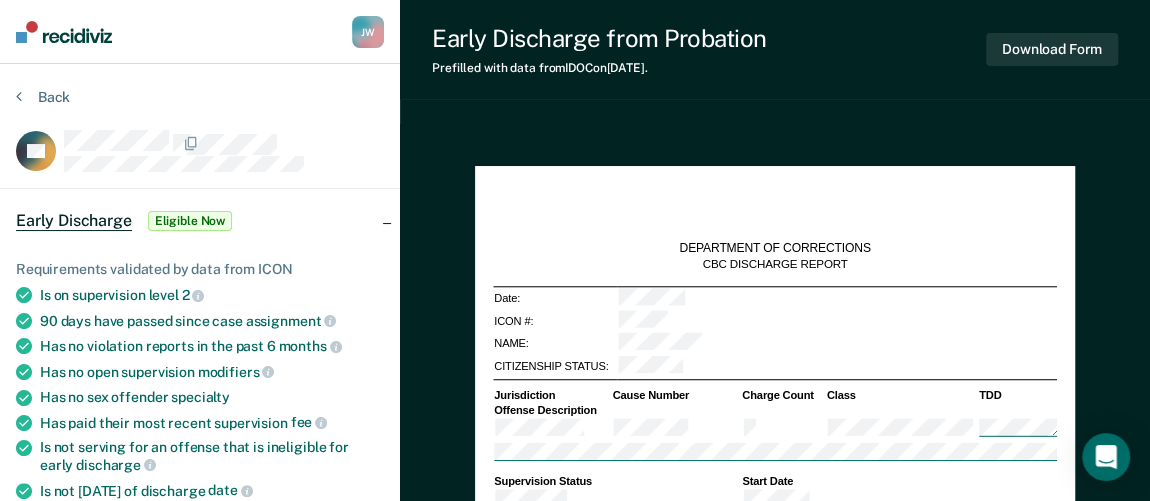 type on "x" 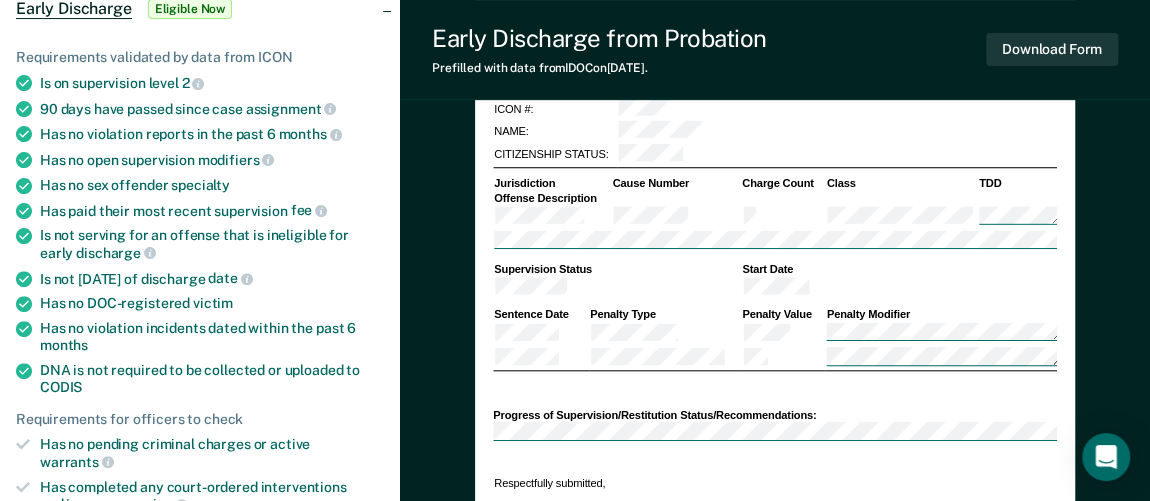 scroll, scrollTop: 0, scrollLeft: 0, axis: both 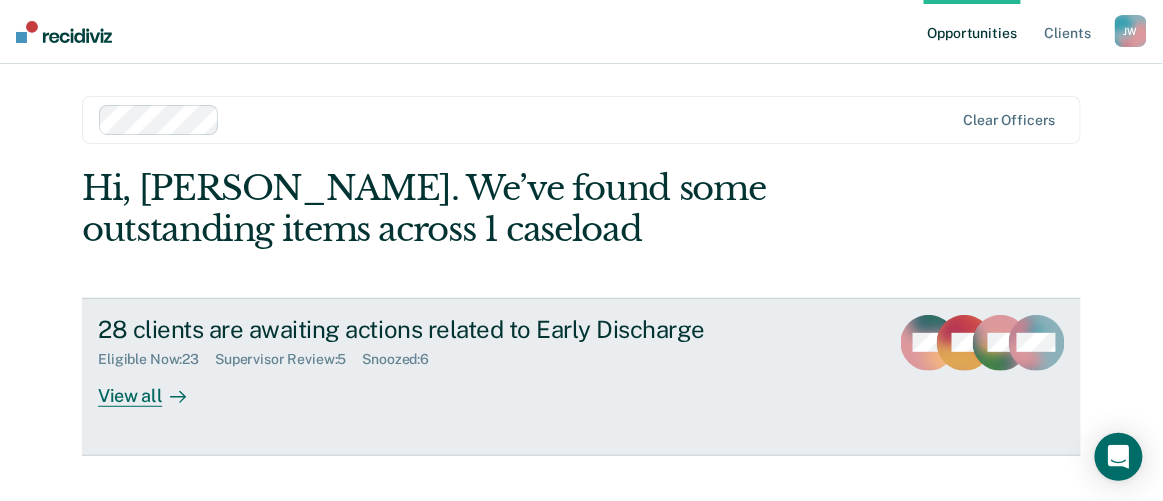 click on "Supervisor Review :  5" at bounding box center (288, 359) 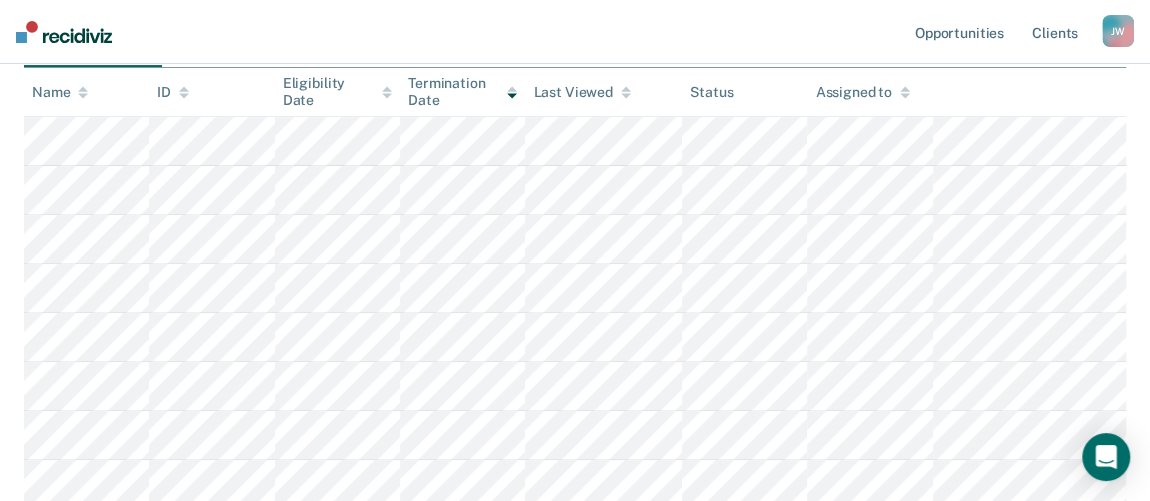 scroll, scrollTop: 181, scrollLeft: 0, axis: vertical 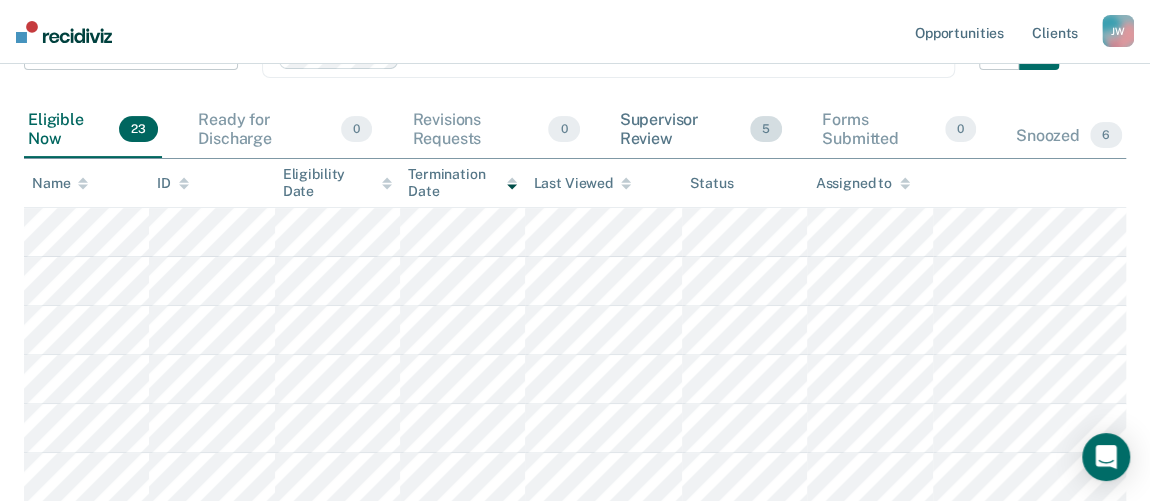 click on "Supervisor Review 5" at bounding box center [701, 130] 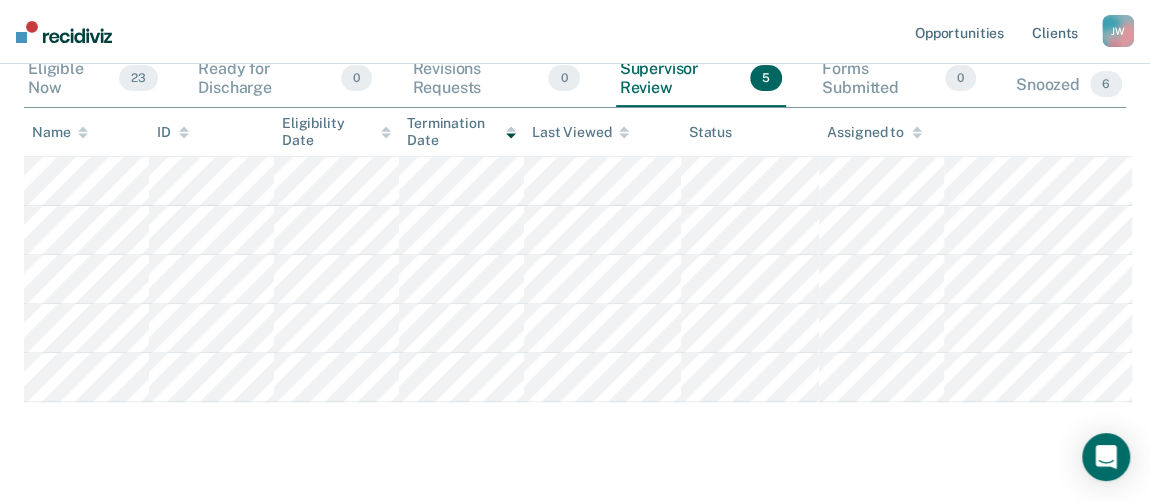 scroll, scrollTop: 275, scrollLeft: 0, axis: vertical 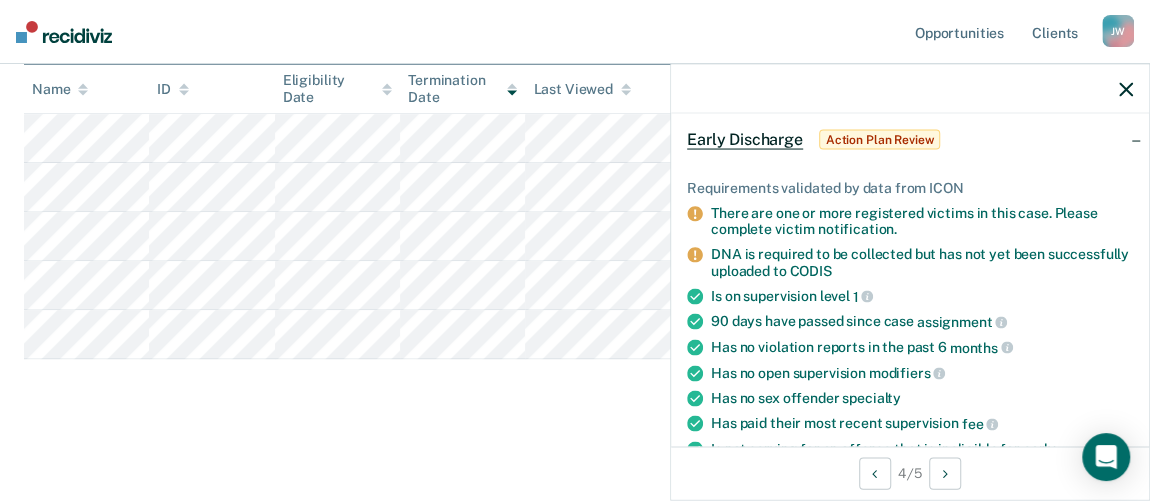 click 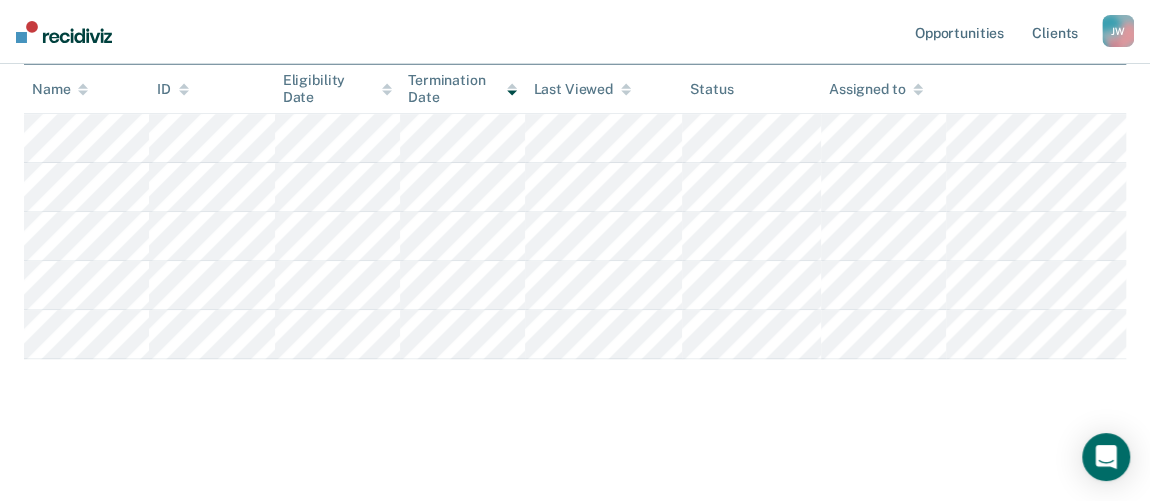 click at bounding box center [1390, 89] 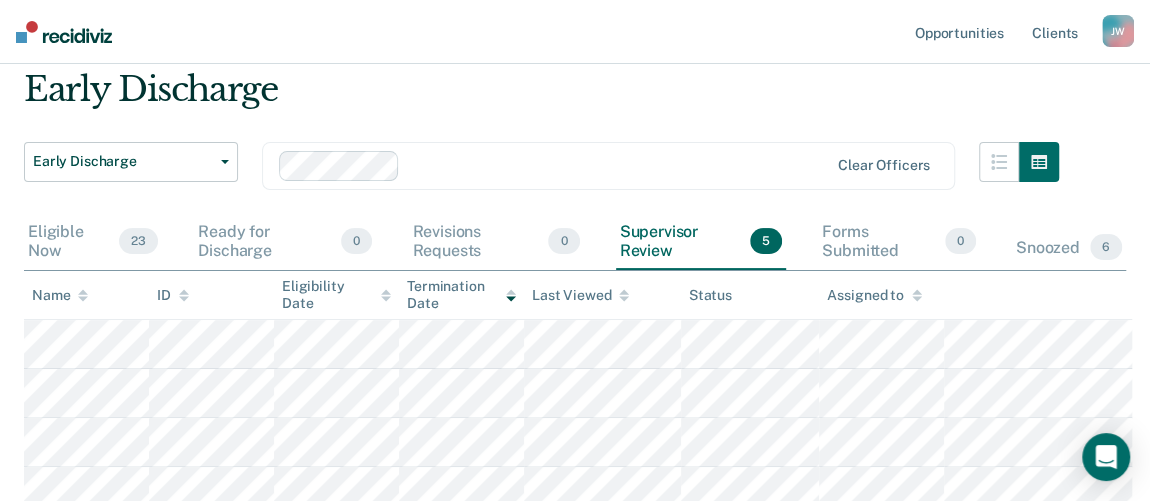 scroll, scrollTop: 67, scrollLeft: 0, axis: vertical 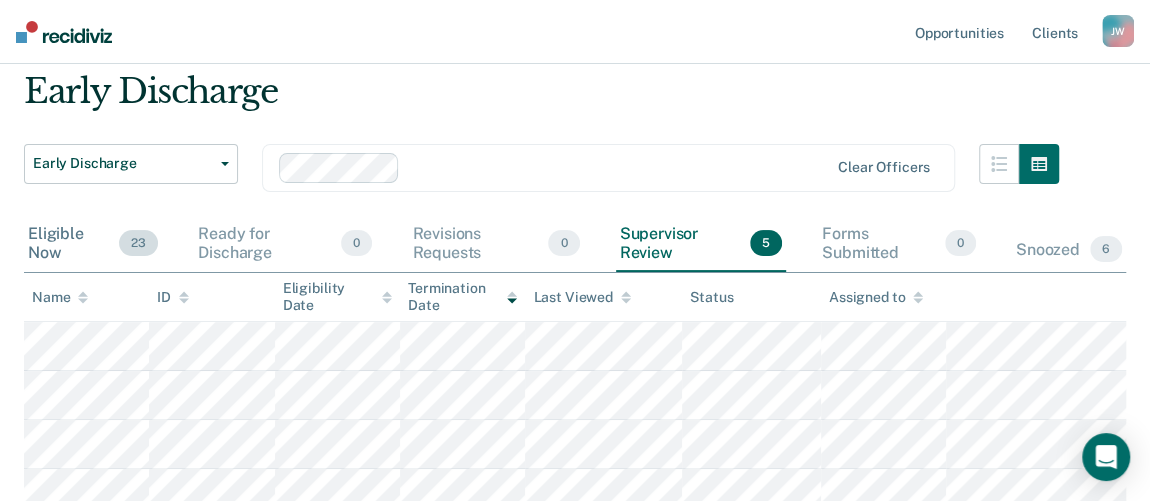 click on "Eligible Now 23" at bounding box center [93, 244] 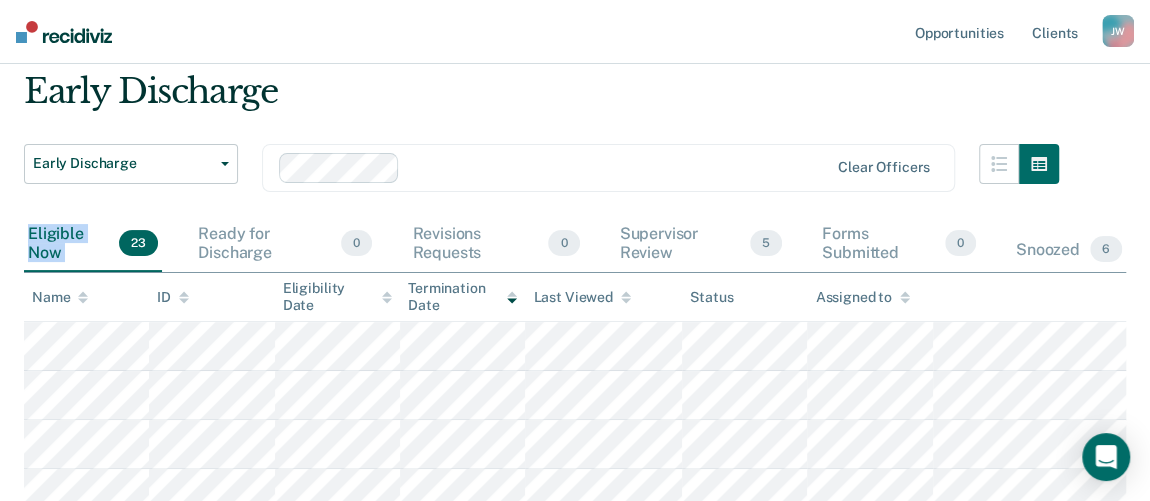 click on "Eligible Now 23" at bounding box center (93, 244) 